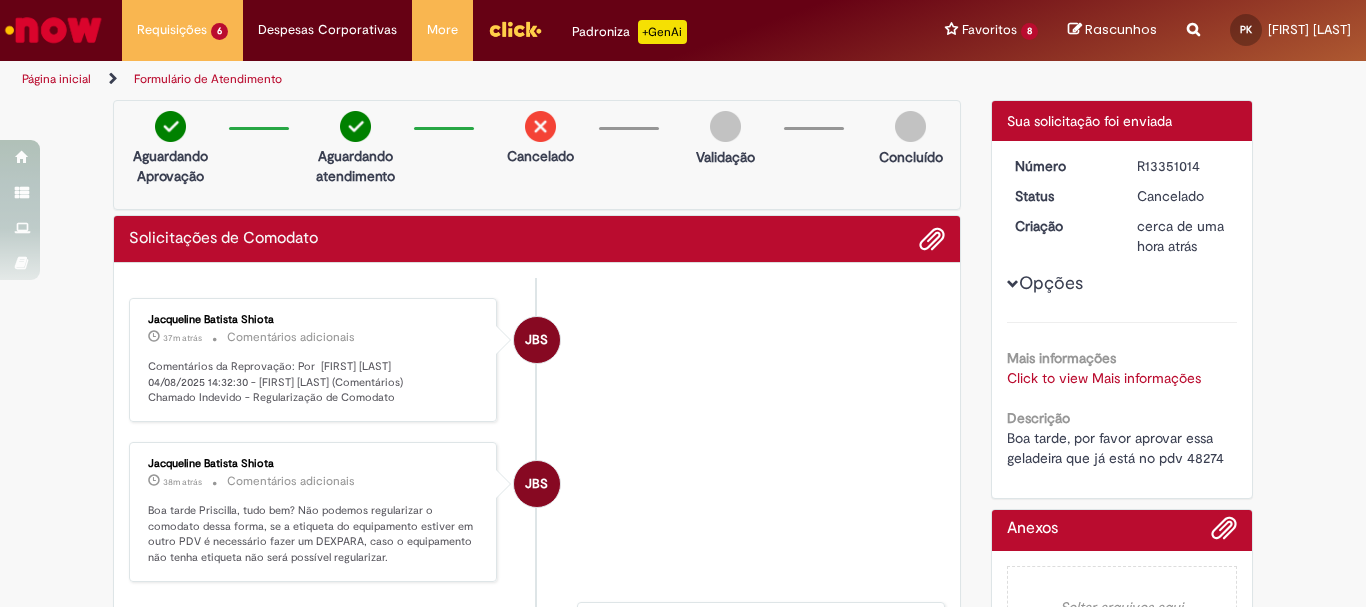 scroll, scrollTop: 0, scrollLeft: 0, axis: both 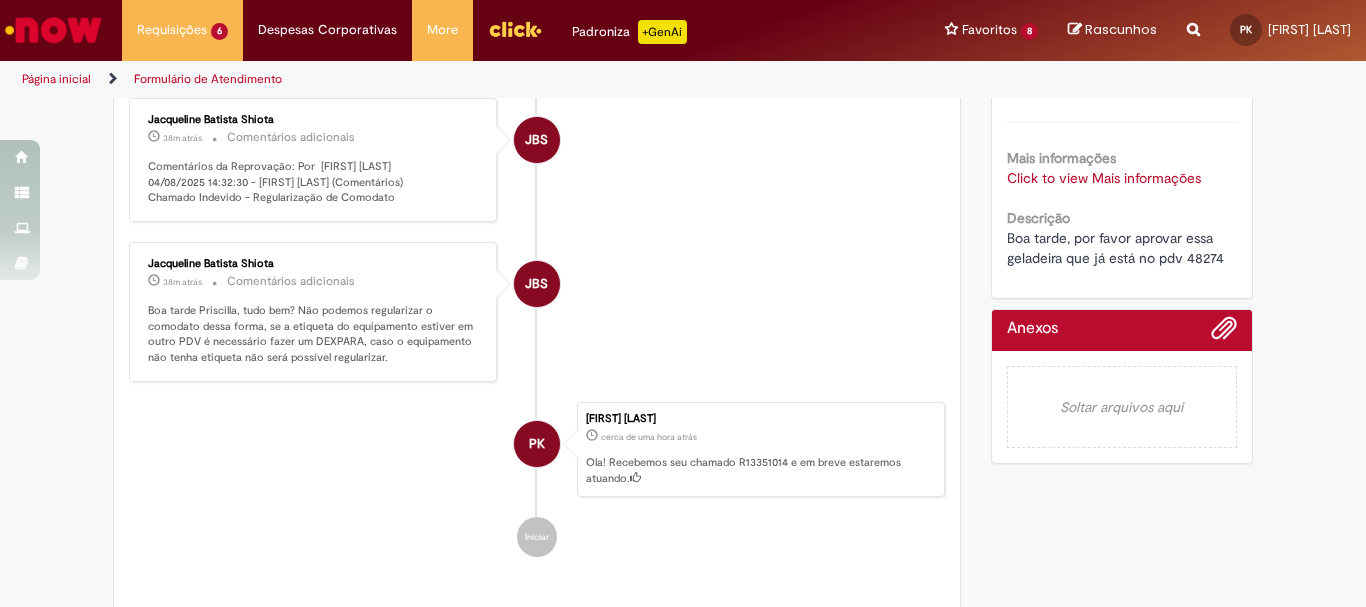 click on "JBS
[FIRST] [LAST]
38m atrás 38 minutos atrás     Comentários adicionais
Boa tarde Priscilla, tudo bem? Não podemos regularizar o comodato dessa forma, se a etiqueta do equipamento estiver em outro PDV é necessário fazer um DEXPARA, caso o equipamento não tenha etiqueta não será possível regularizar." at bounding box center (537, 312) 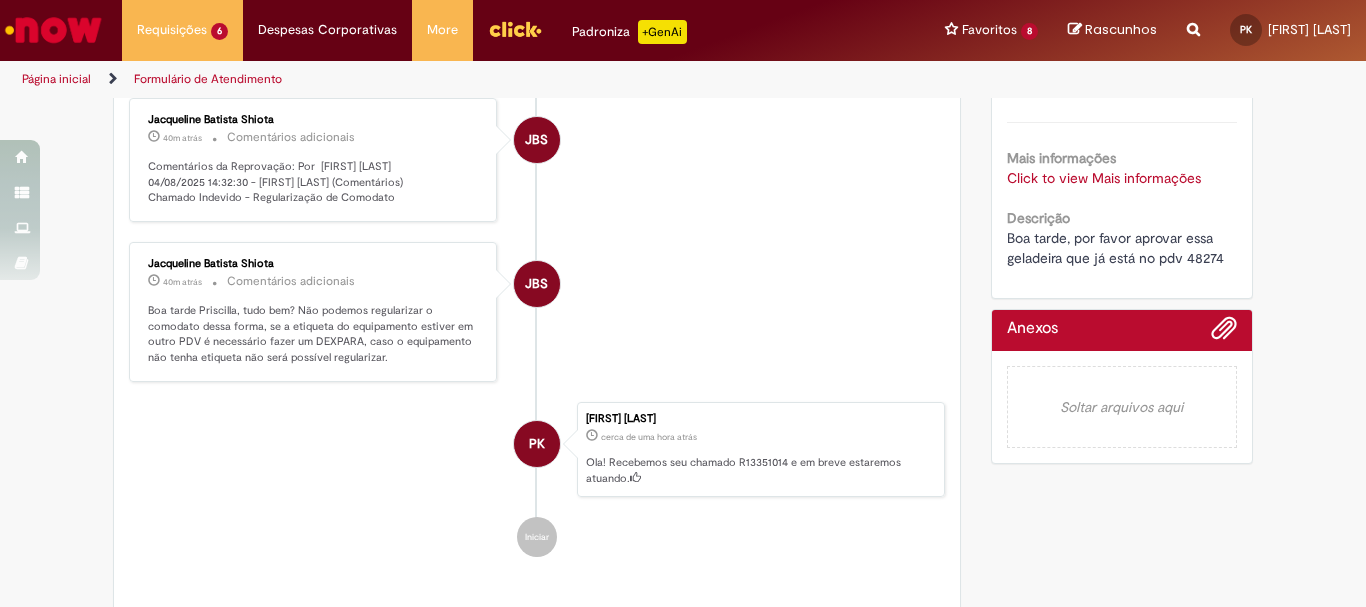 scroll, scrollTop: 0, scrollLeft: 0, axis: both 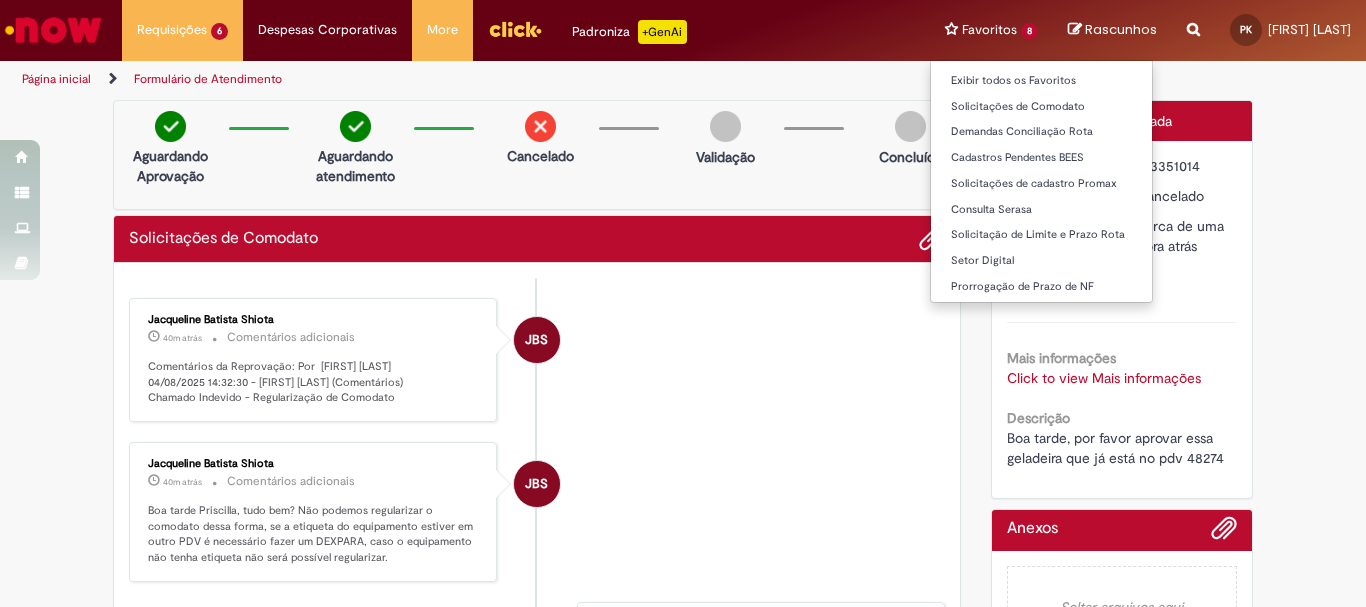 click on "Favoritos   8
Exibir todos os Favoritos
Solicitações de Comodato
Demandas Conciliação Rota
Cadastros Pendentes BEES
Solicitações de cadastro Promax
Consulta Serasa
Solicitação de Limite e Prazo Rota
Setor Digital
Prorrogação de Prazo de NF" at bounding box center (991, 30) 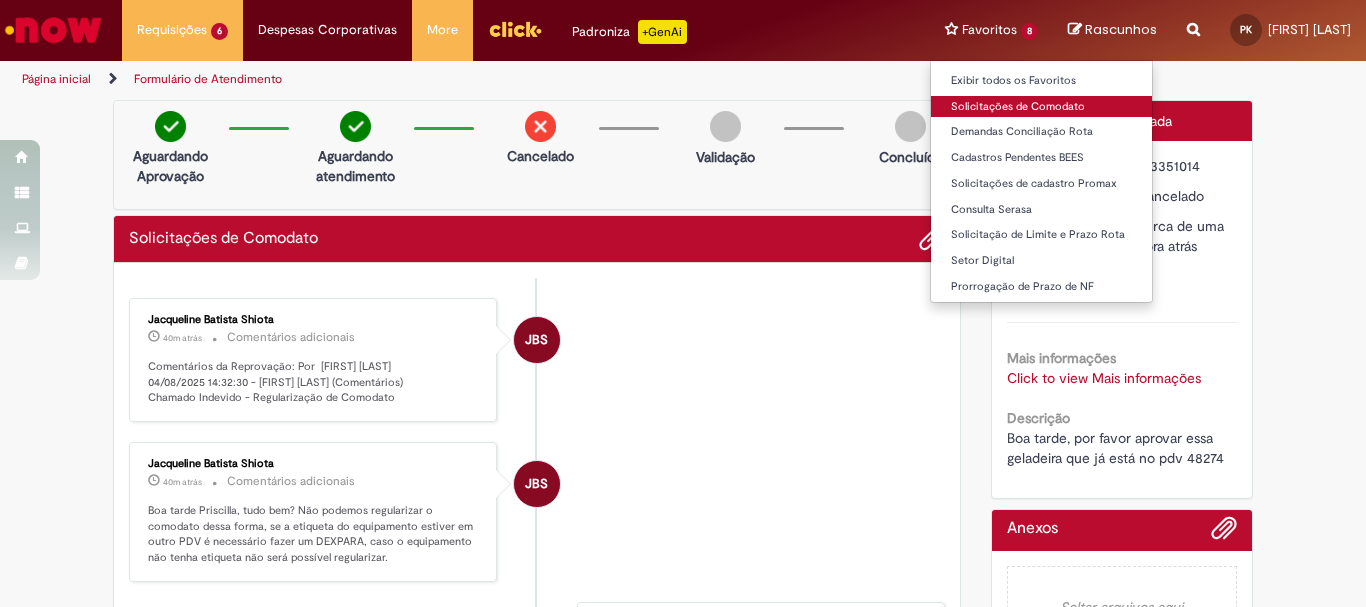 click on "Solicitações de Comodato" at bounding box center [1041, 107] 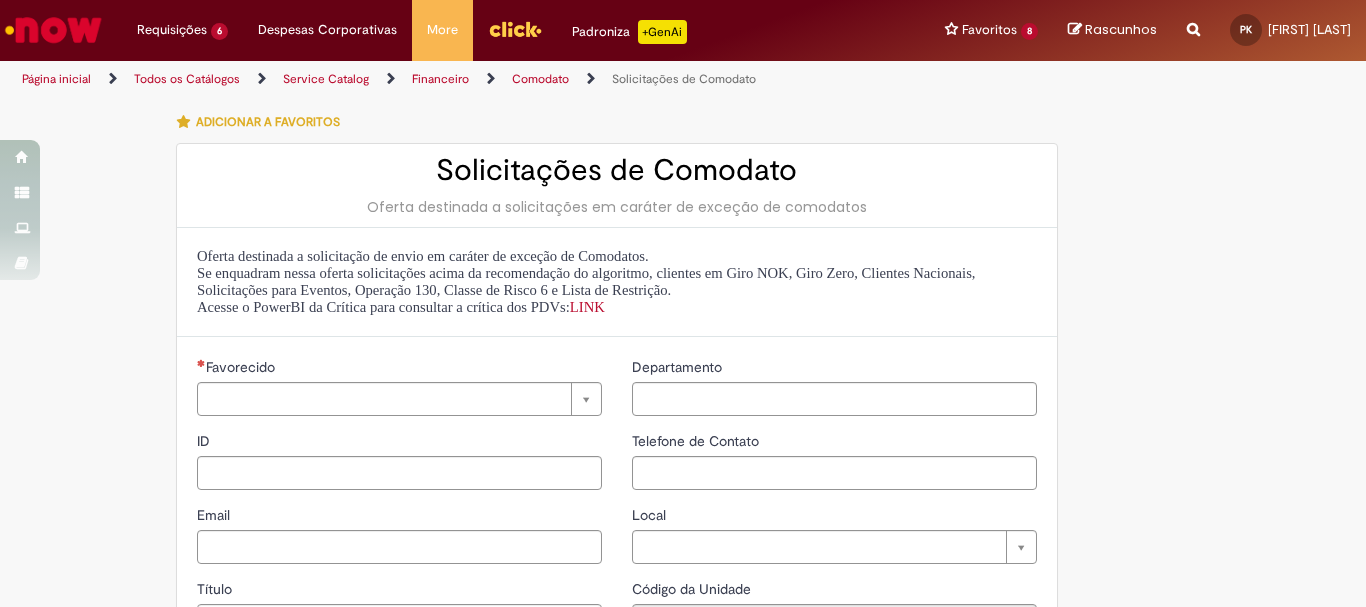 type on "********" 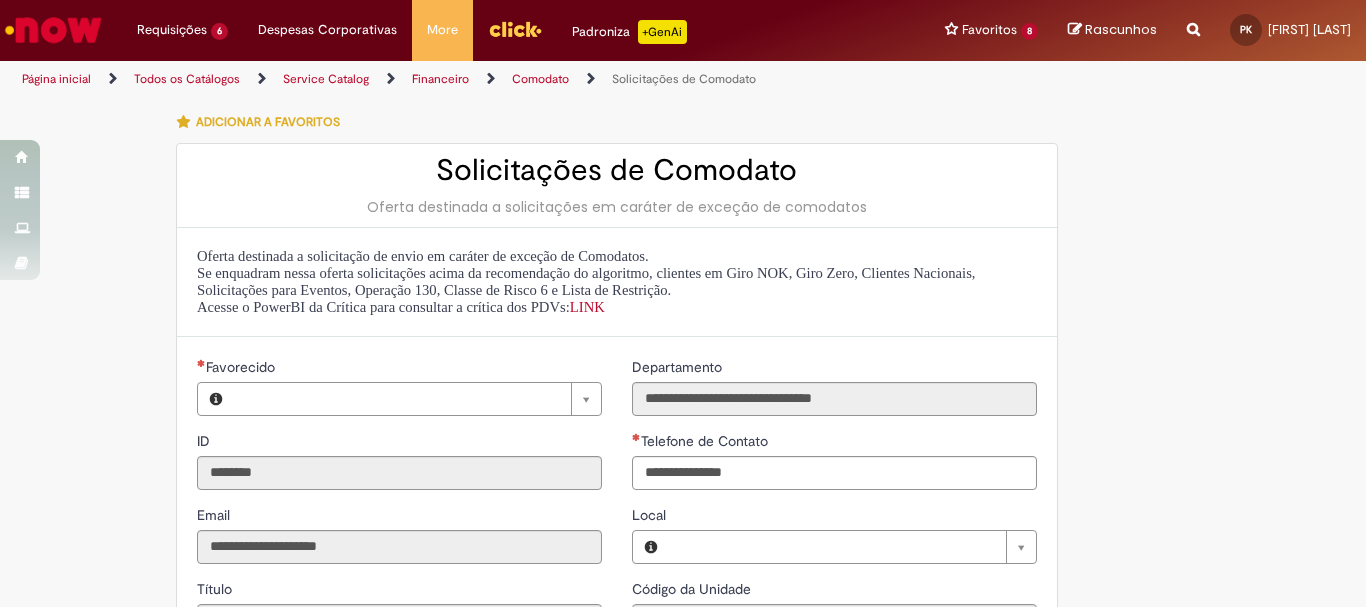 type on "**********" 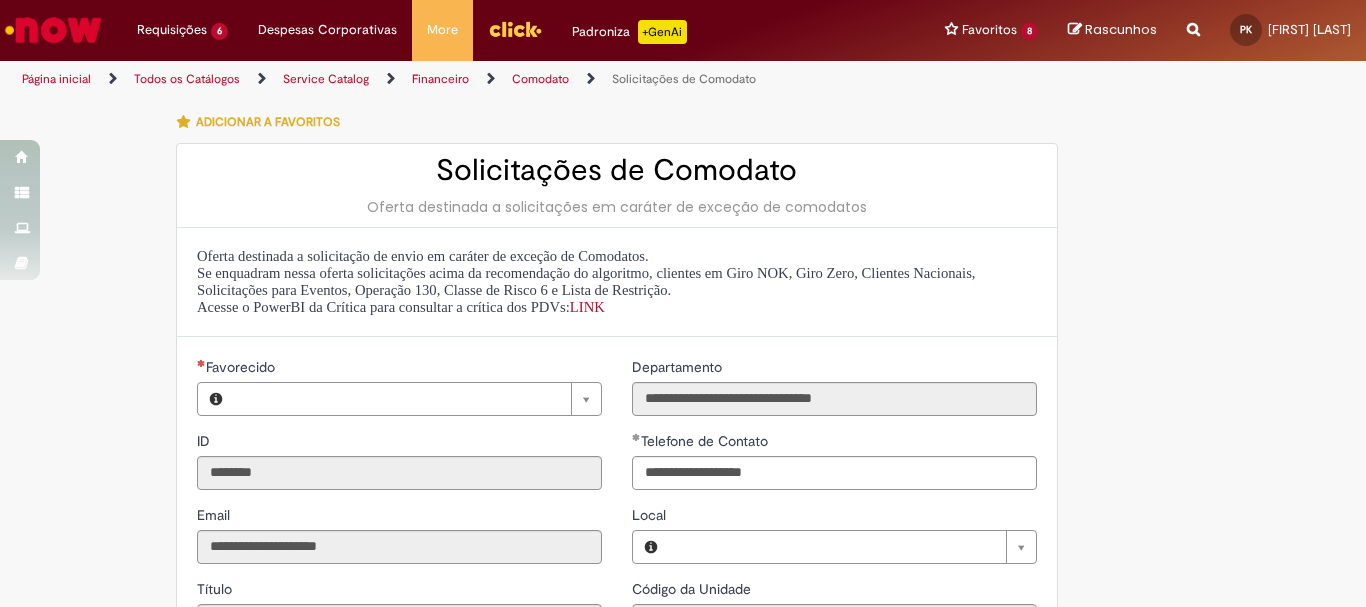 type on "**********" 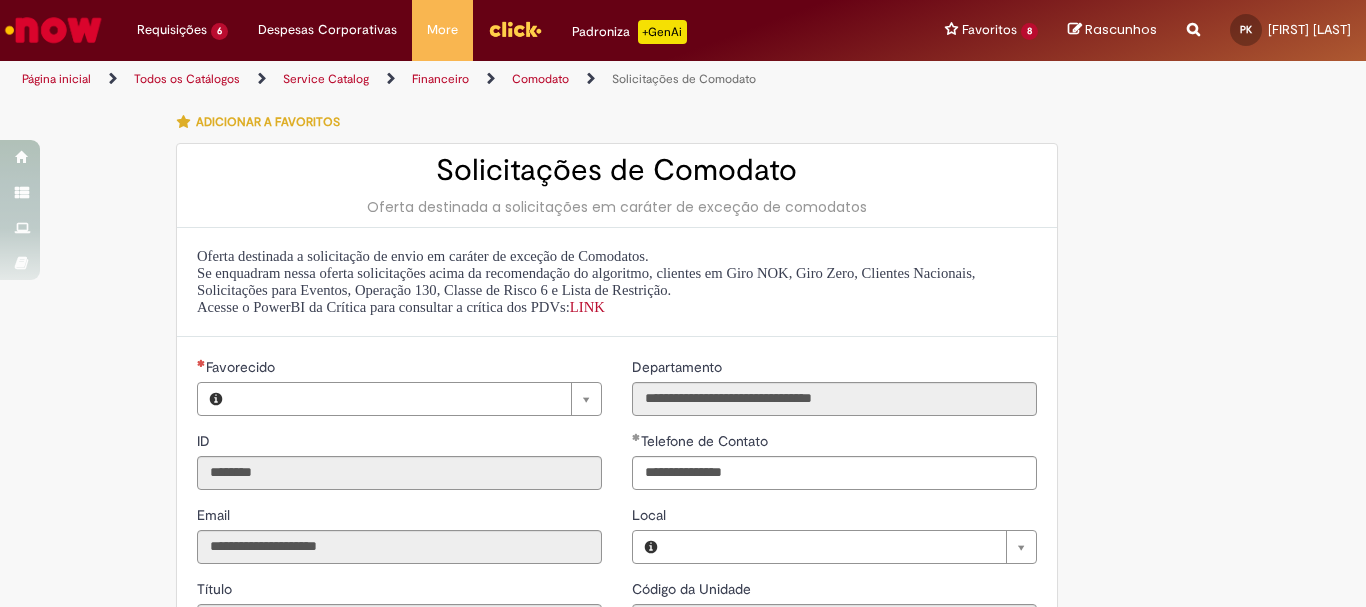 type on "**********" 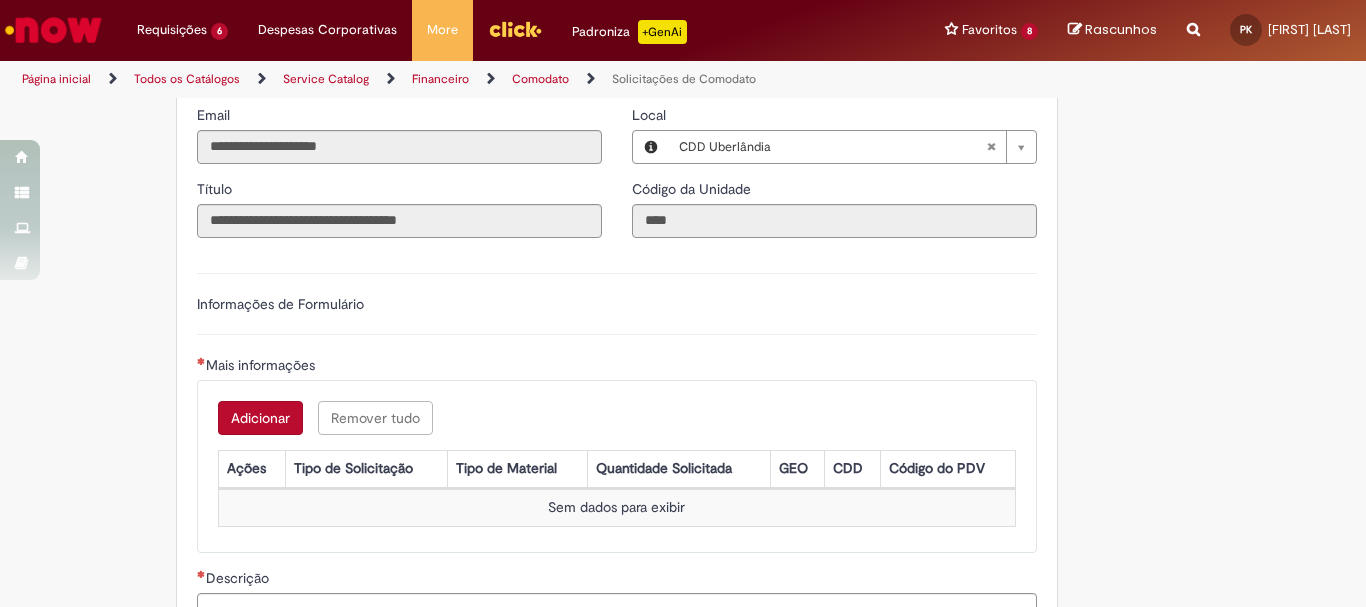 scroll, scrollTop: 500, scrollLeft: 0, axis: vertical 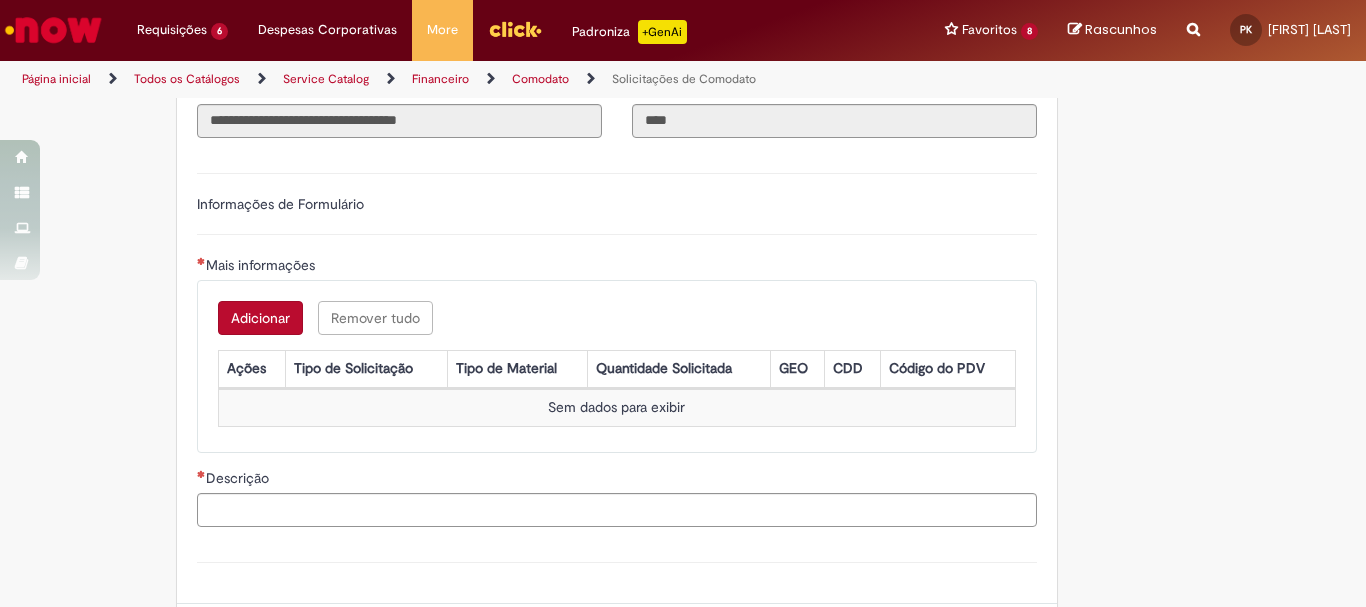 click on "Adicionar" at bounding box center [260, 318] 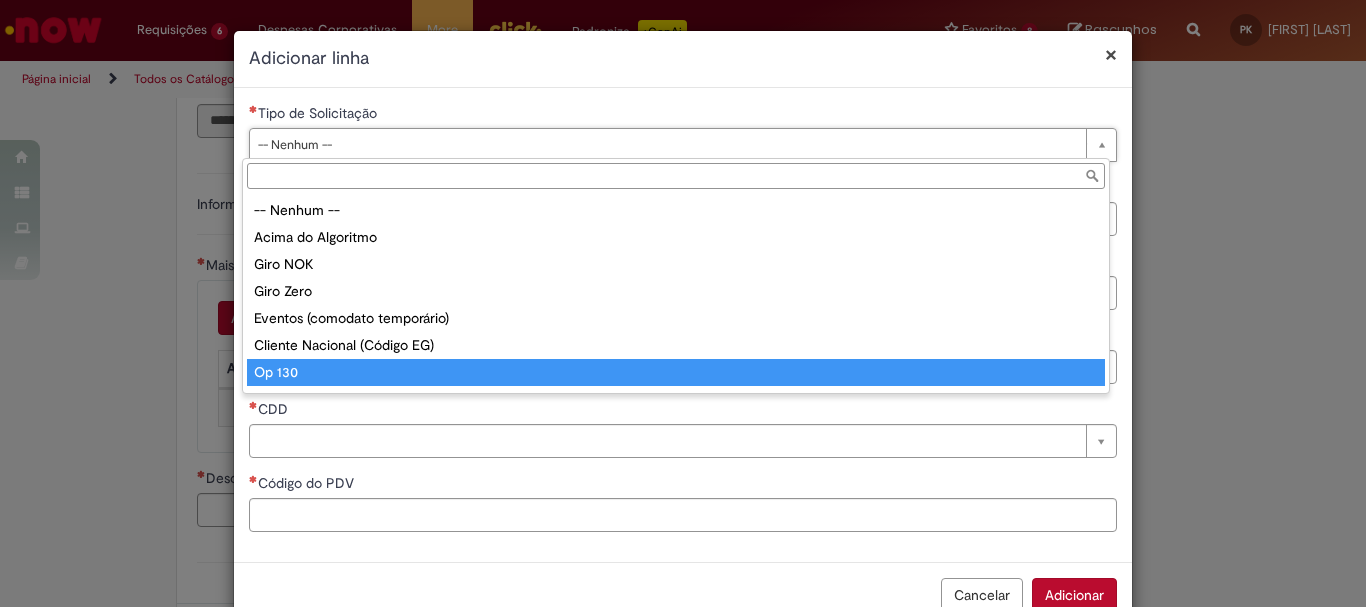 scroll, scrollTop: 51, scrollLeft: 0, axis: vertical 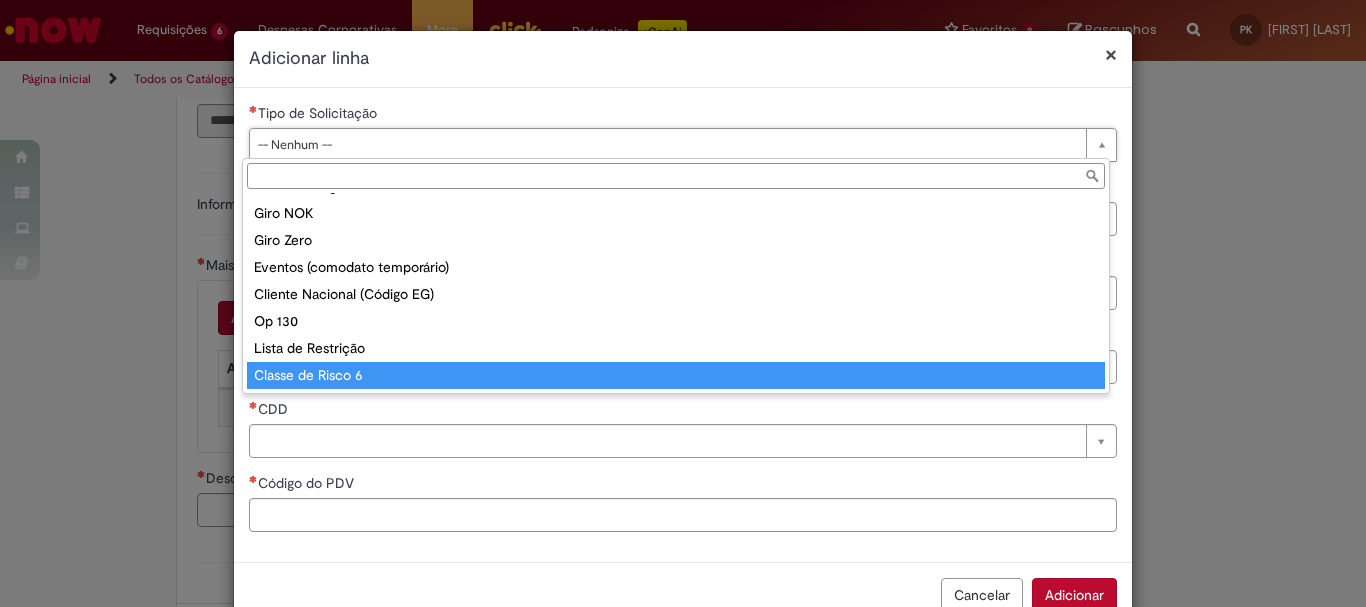 type on "**********" 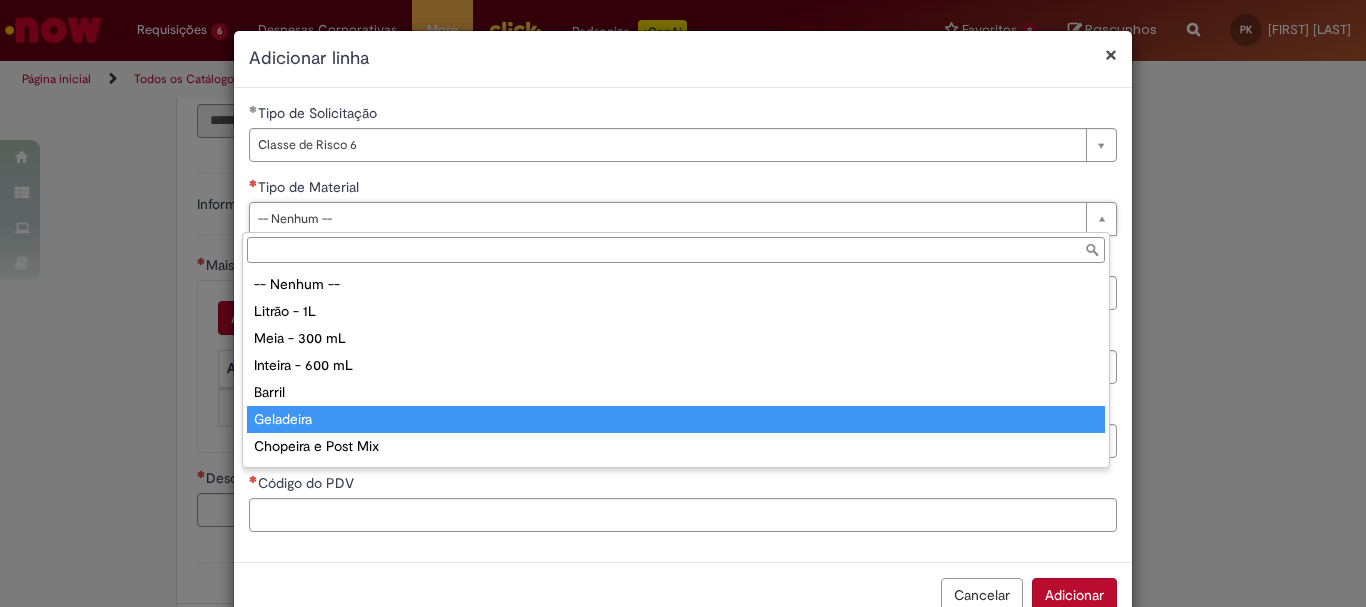 type on "*********" 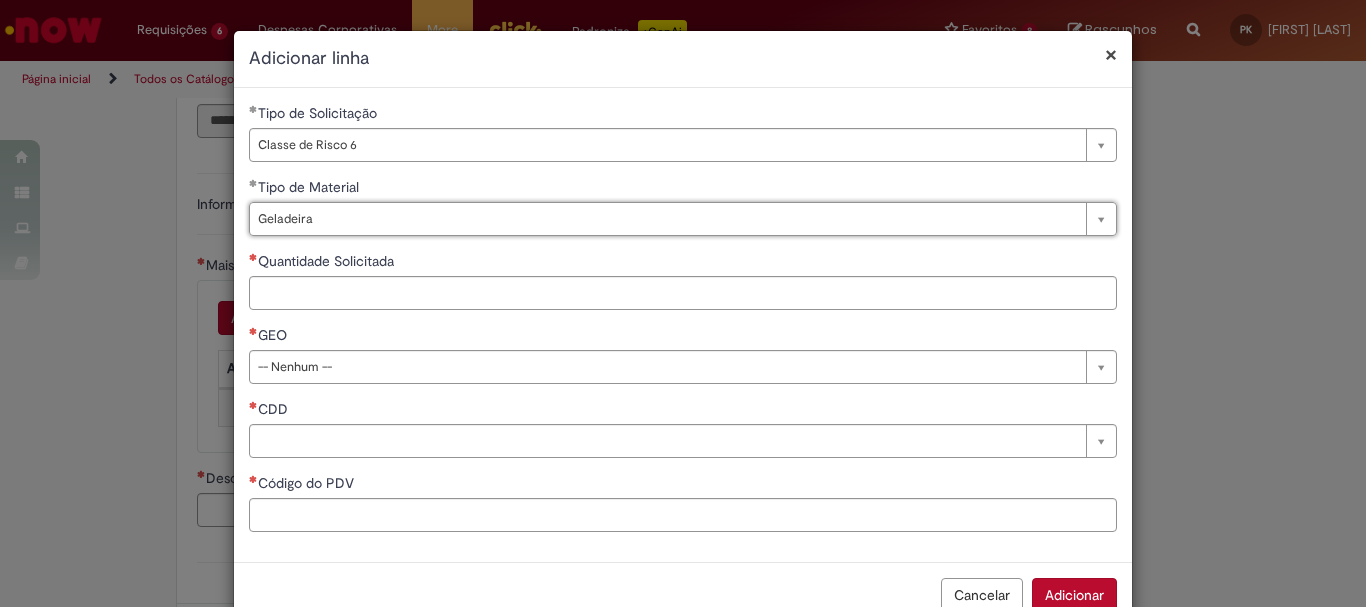 click on "**********" at bounding box center [683, 325] 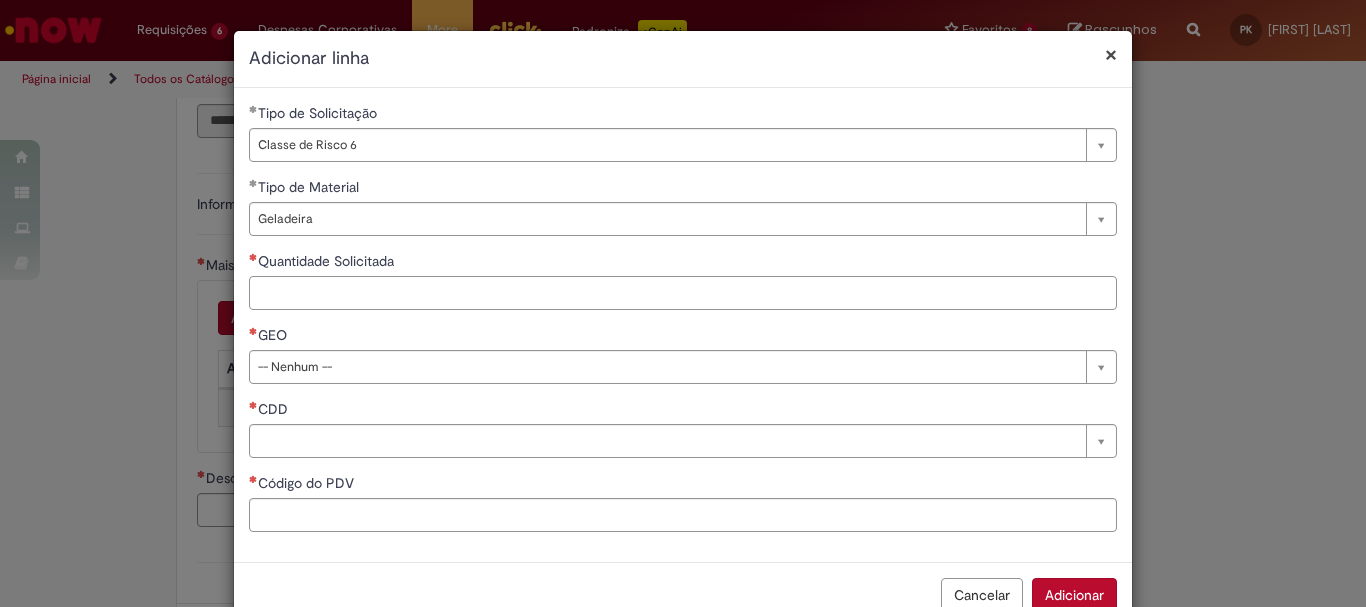 click on "Quantidade Solicitada" at bounding box center (683, 293) 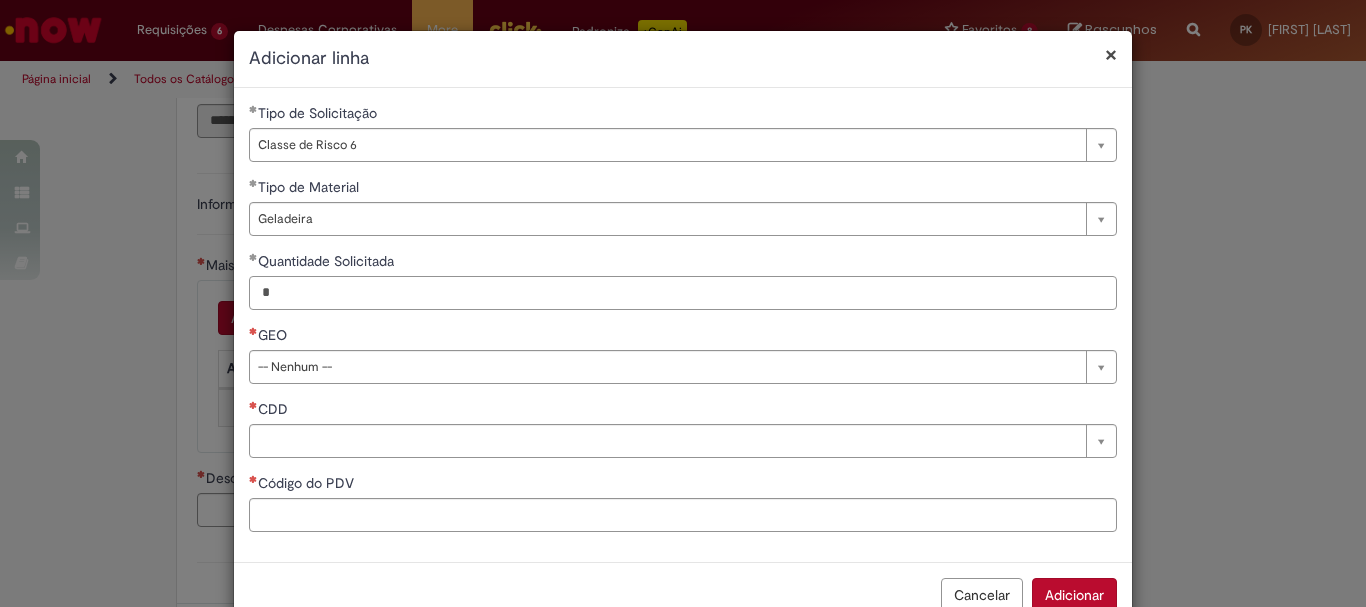 type on "*" 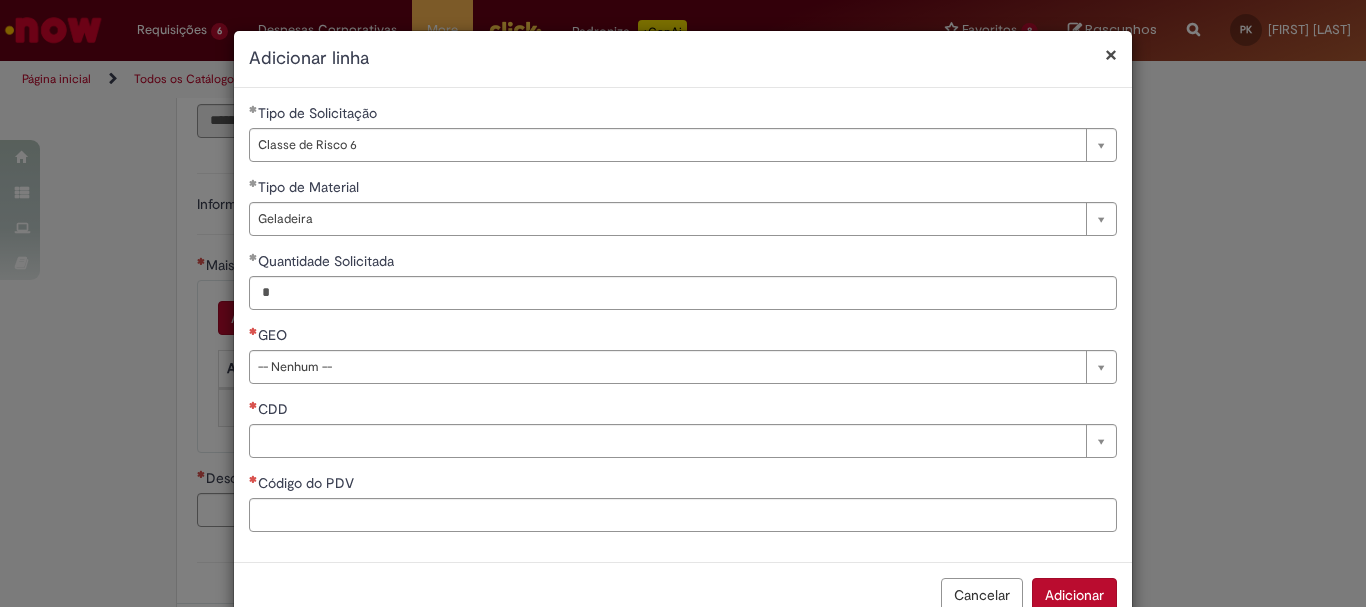 click on "GEO" at bounding box center [683, 337] 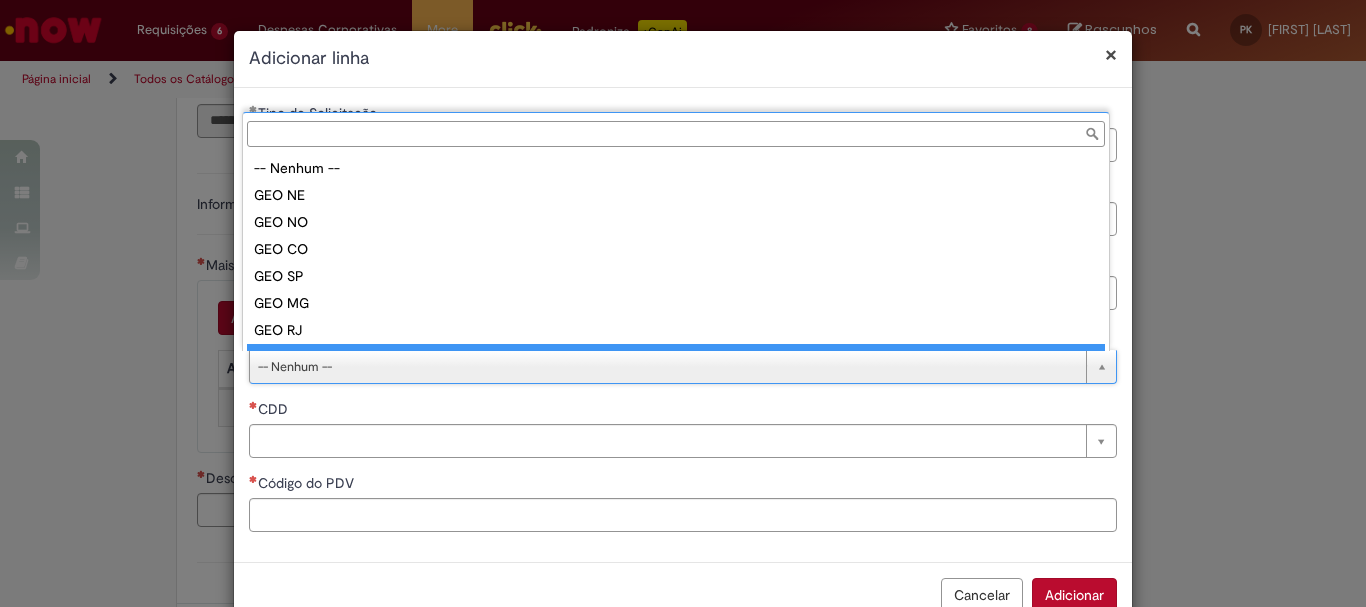 scroll, scrollTop: 16, scrollLeft: 0, axis: vertical 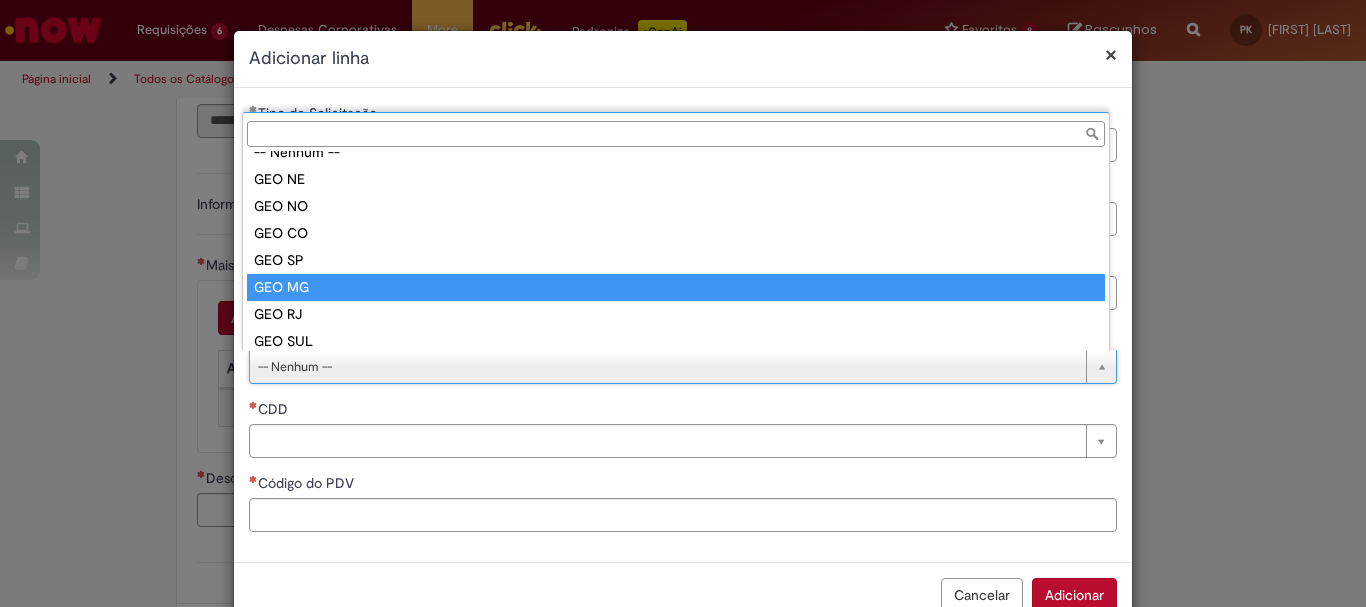 type on "******" 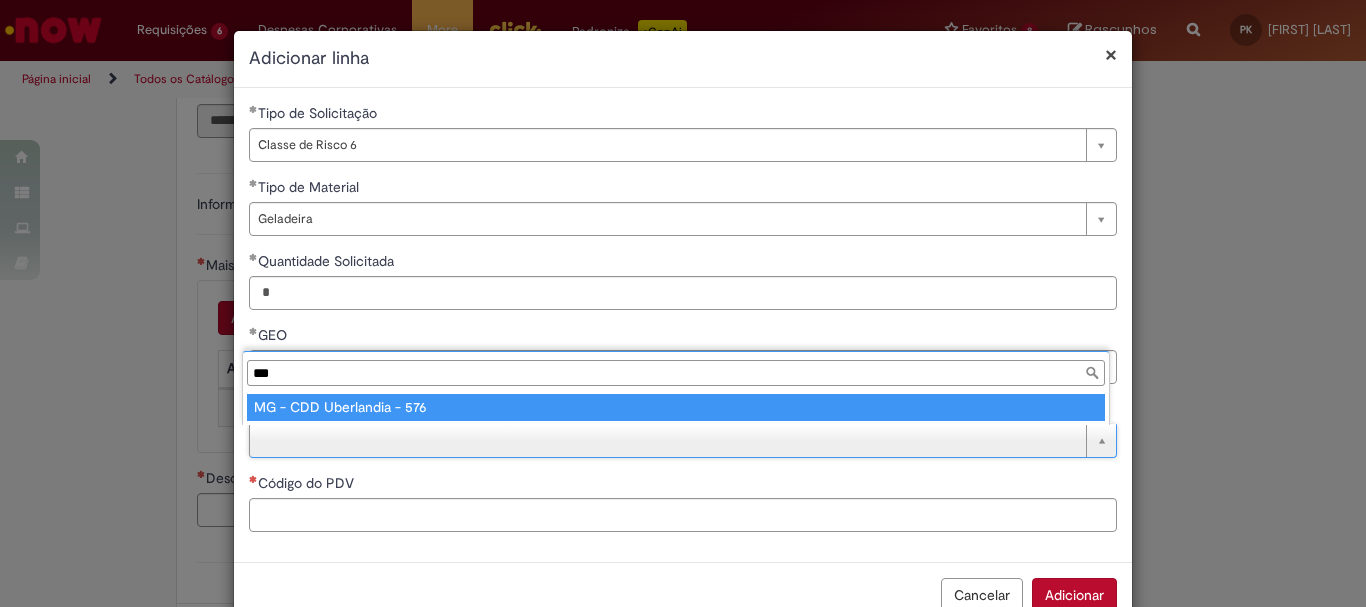 type on "***" 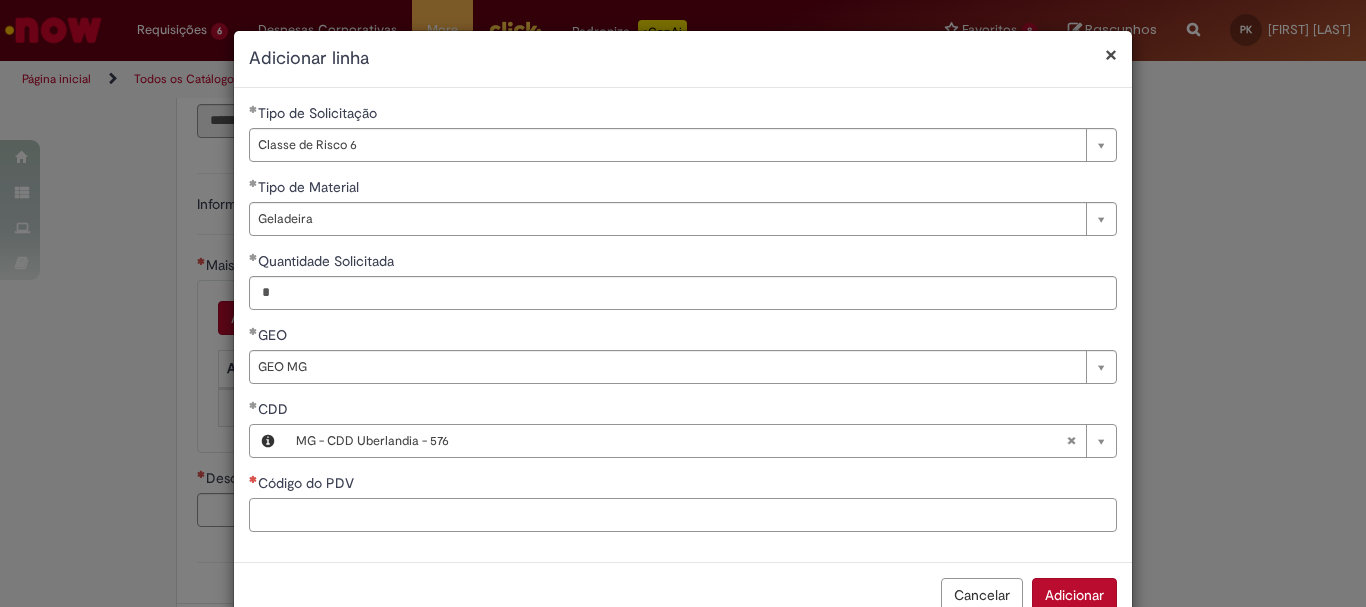 click on "Código do PDV" at bounding box center [683, 515] 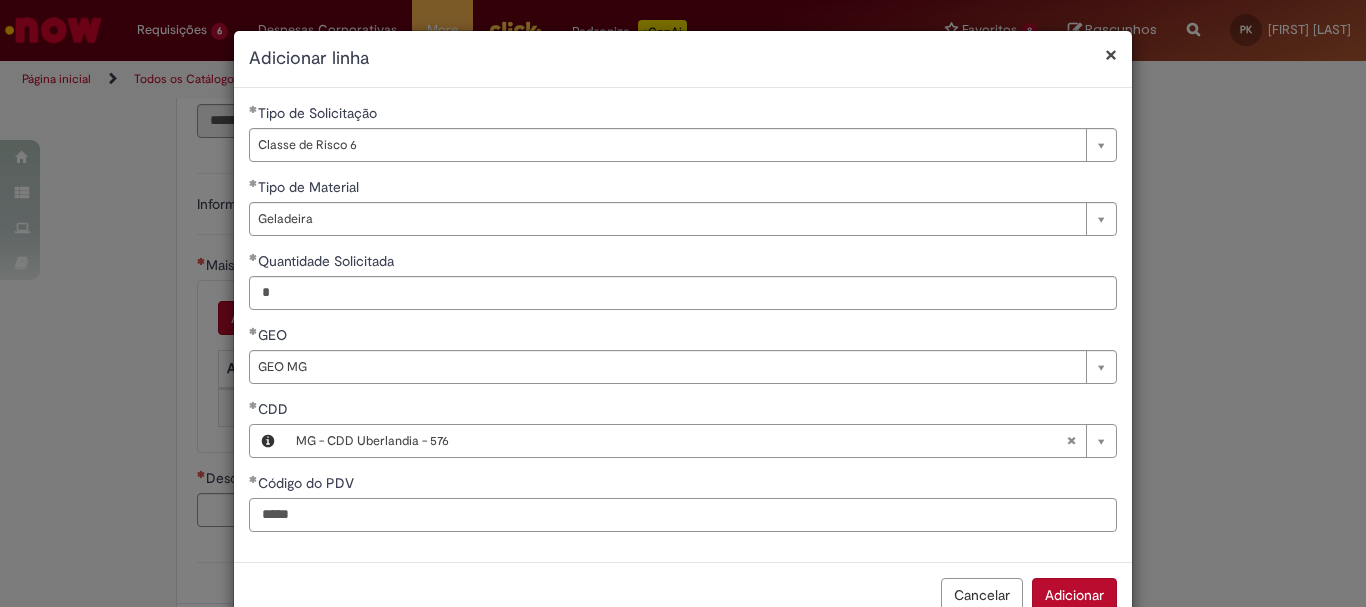 type on "*****" 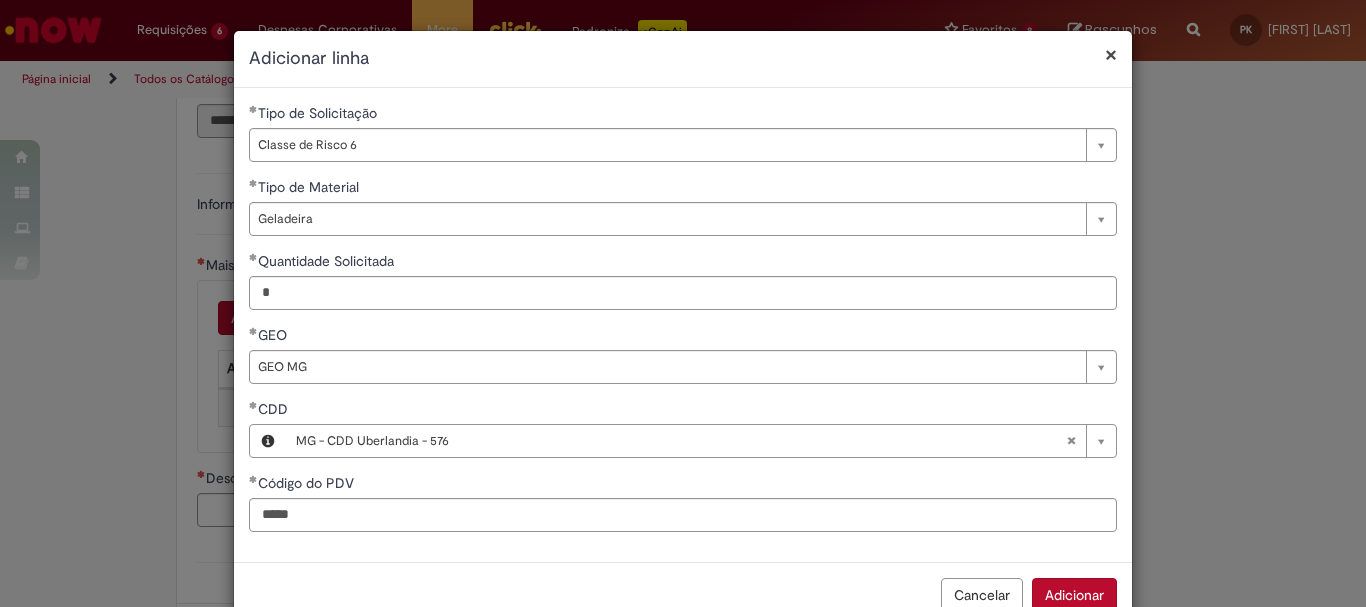 click on "**********" at bounding box center (683, 325) 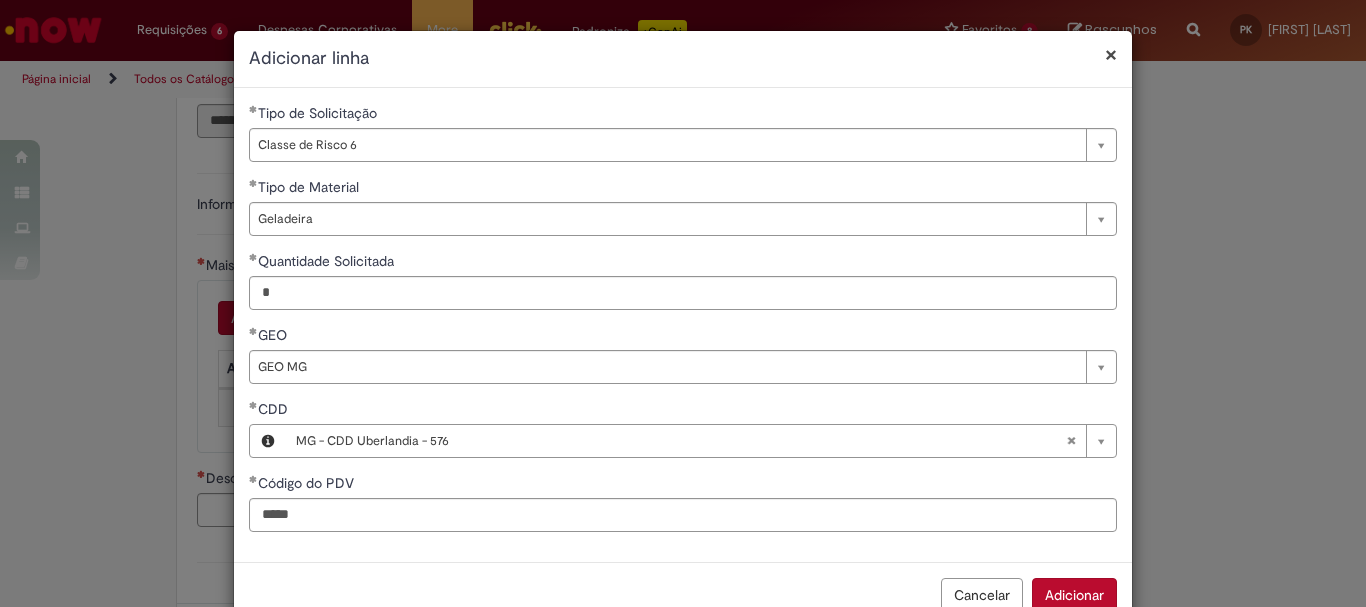 click on "Adicionar" at bounding box center (1074, 595) 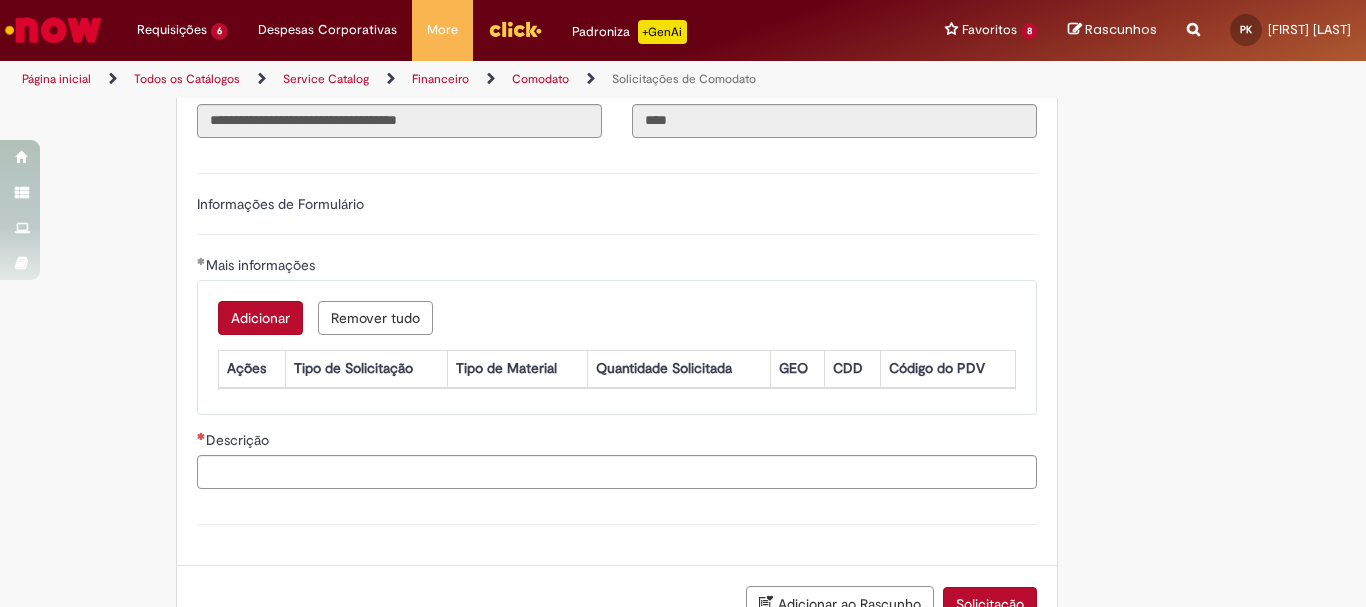 scroll, scrollTop: 5, scrollLeft: 0, axis: vertical 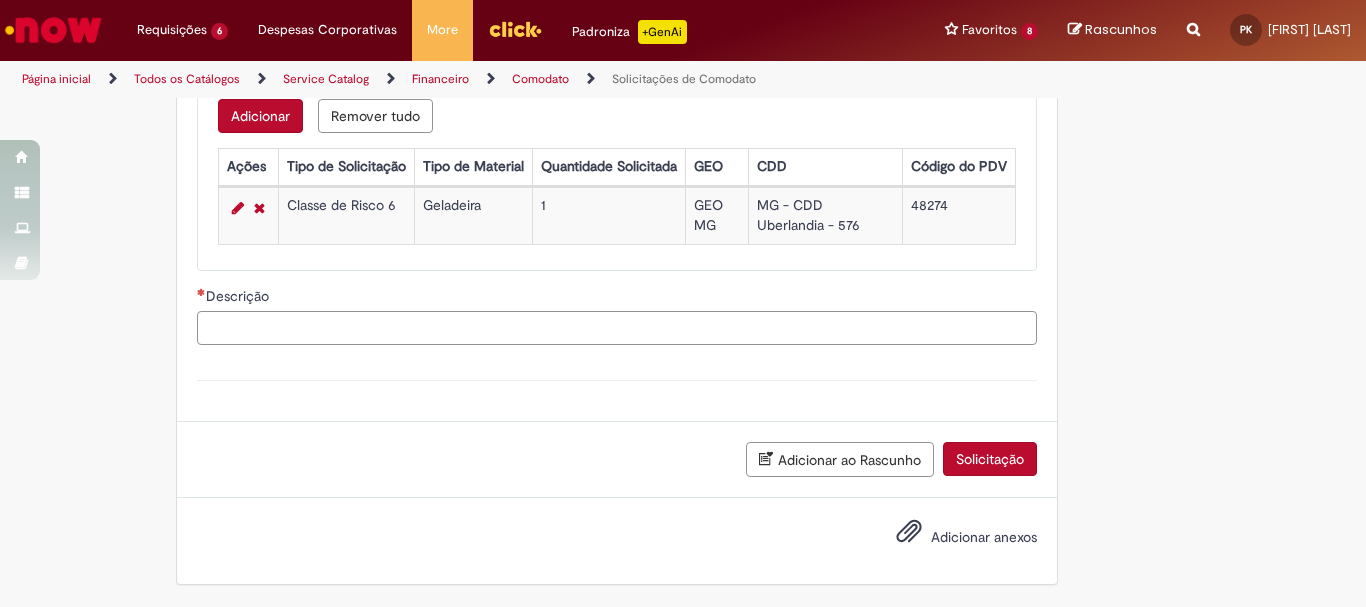 drag, startPoint x: 559, startPoint y: 336, endPoint x: 581, endPoint y: 376, distance: 45.65085 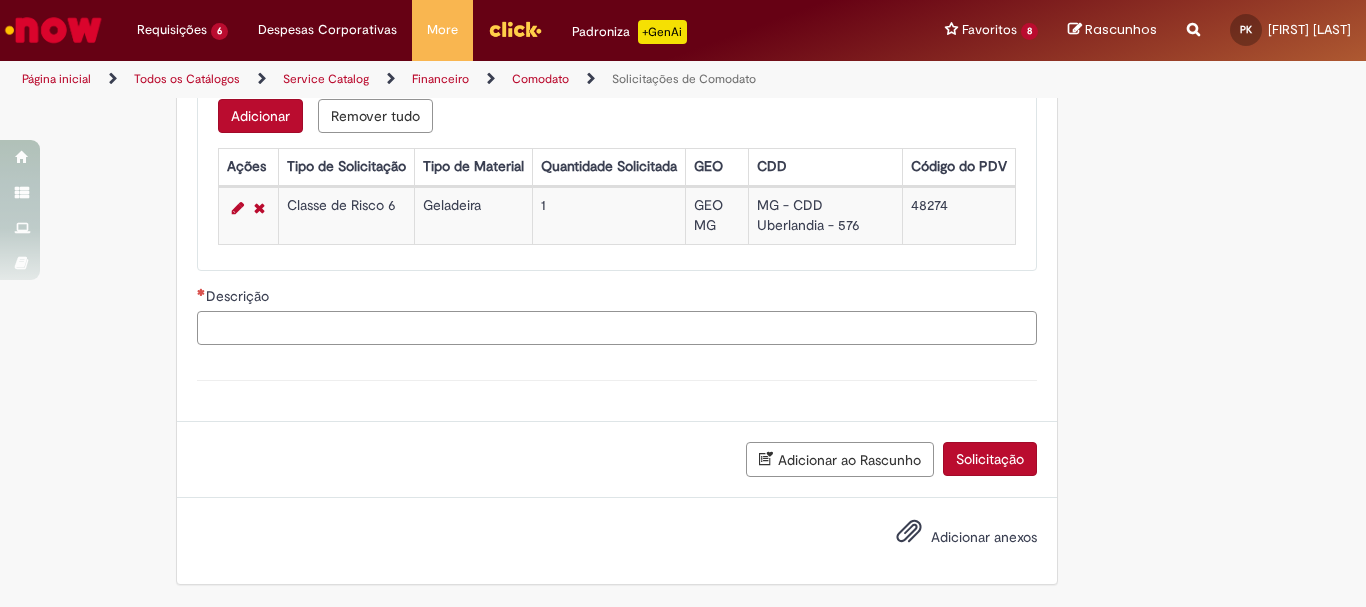 paste on "**********" 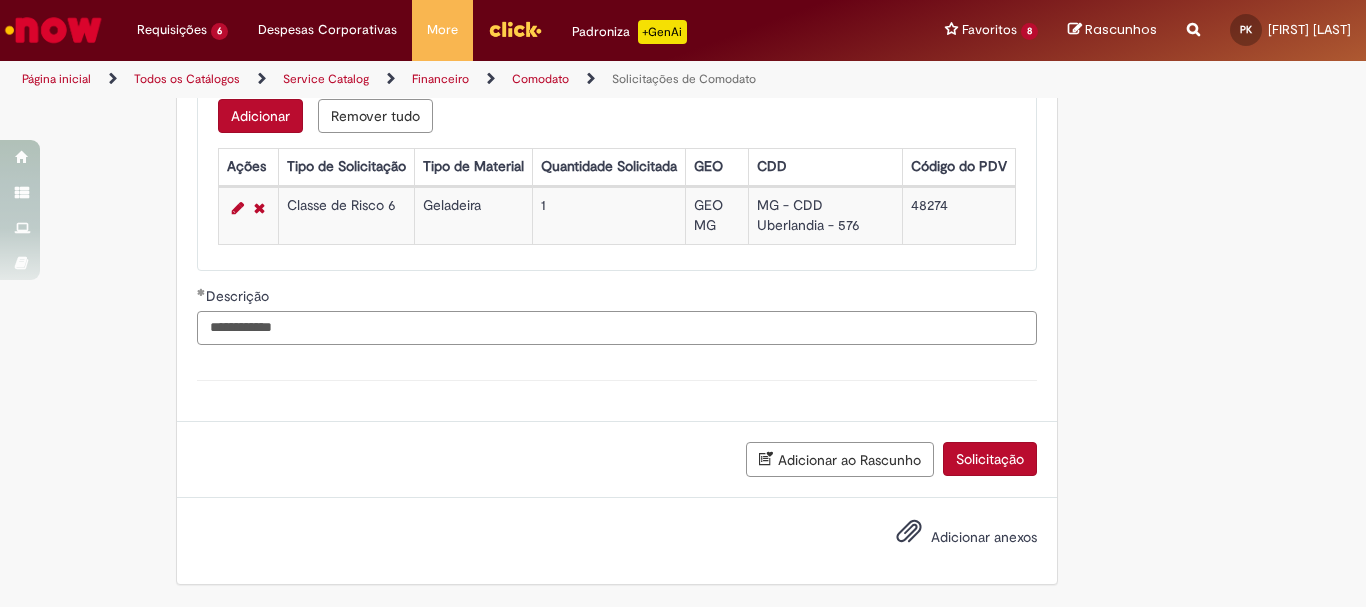 click on "**********" at bounding box center (617, 328) 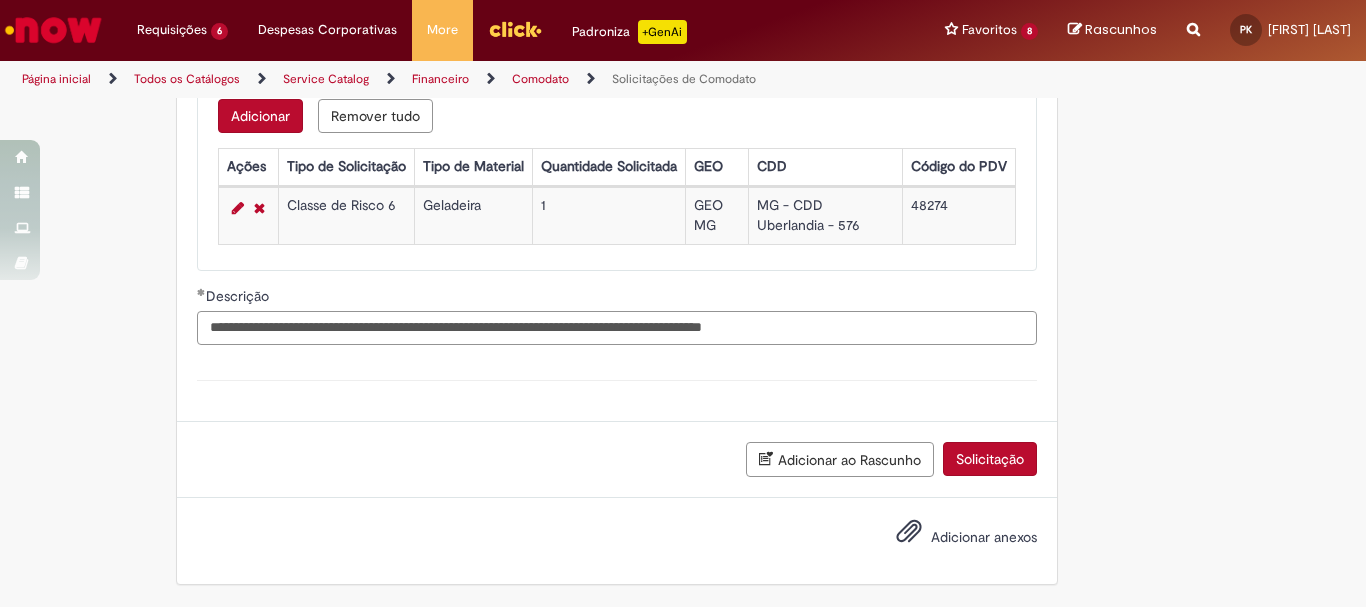 type on "**********" 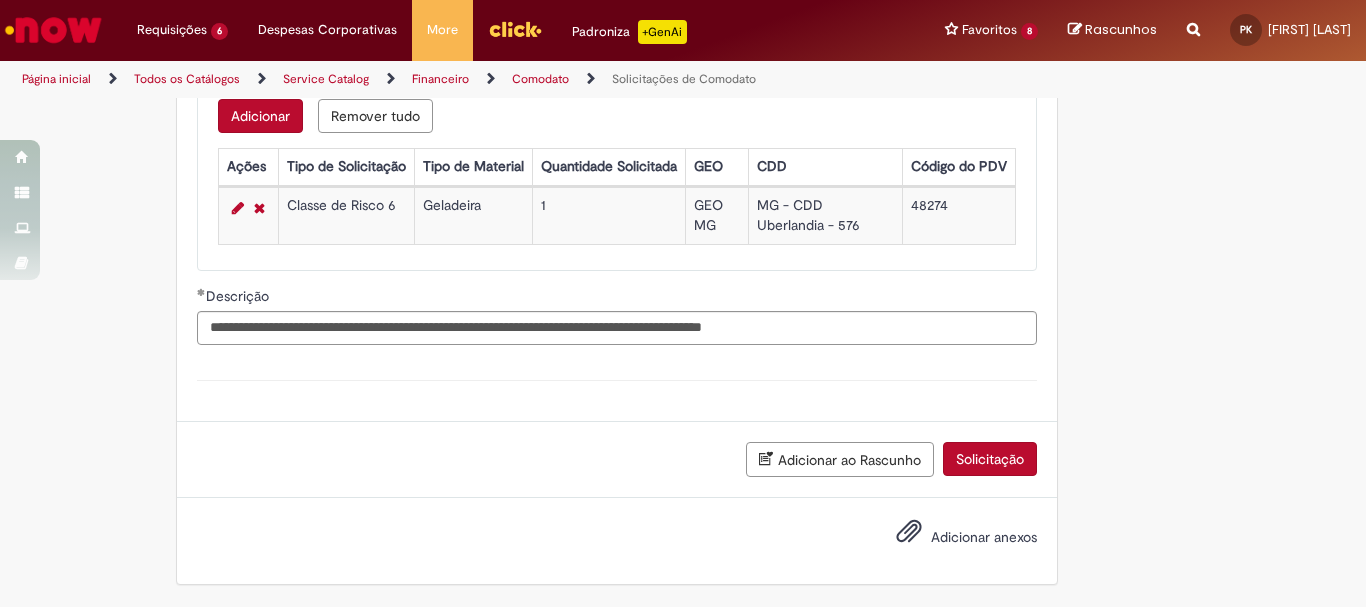 click on "Adicionar ao Rascunho        Solicitação" at bounding box center (617, 460) 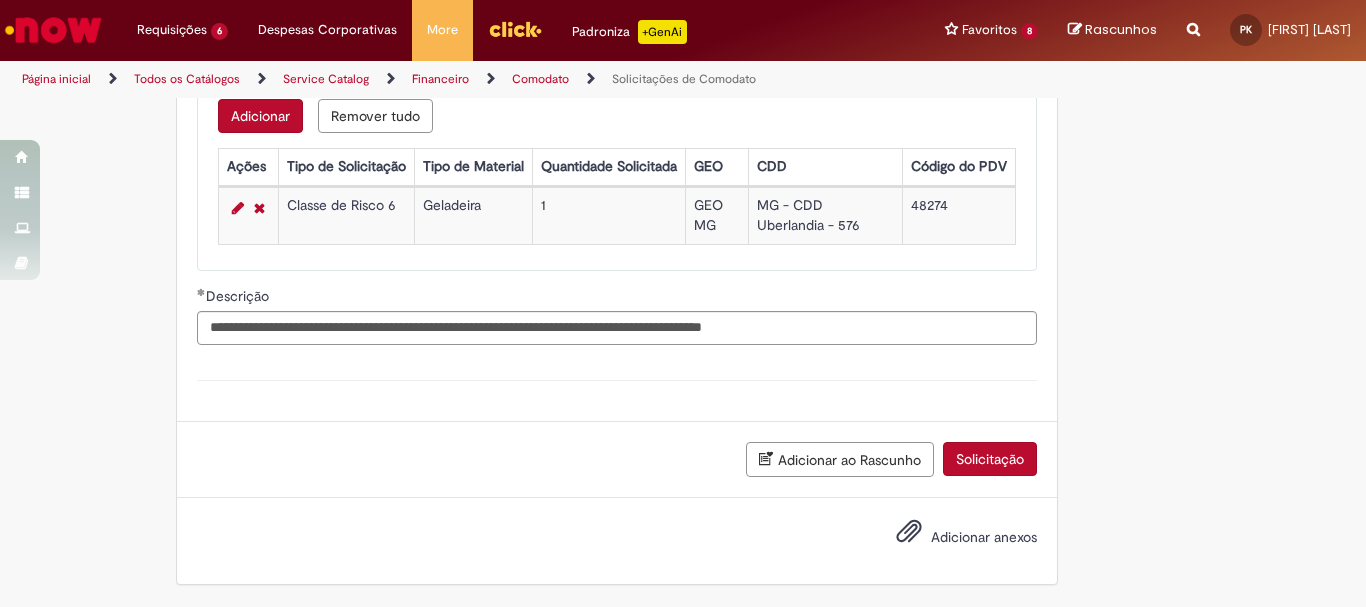 click on "Solicitação" at bounding box center [990, 459] 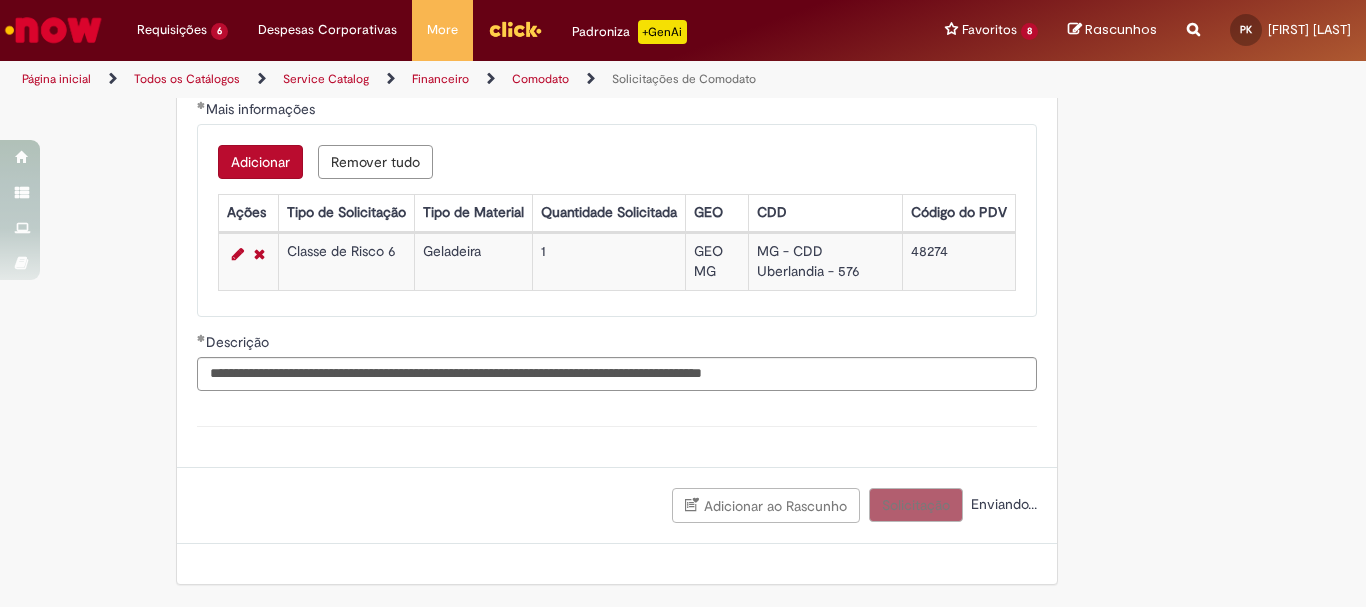 scroll, scrollTop: 664, scrollLeft: 0, axis: vertical 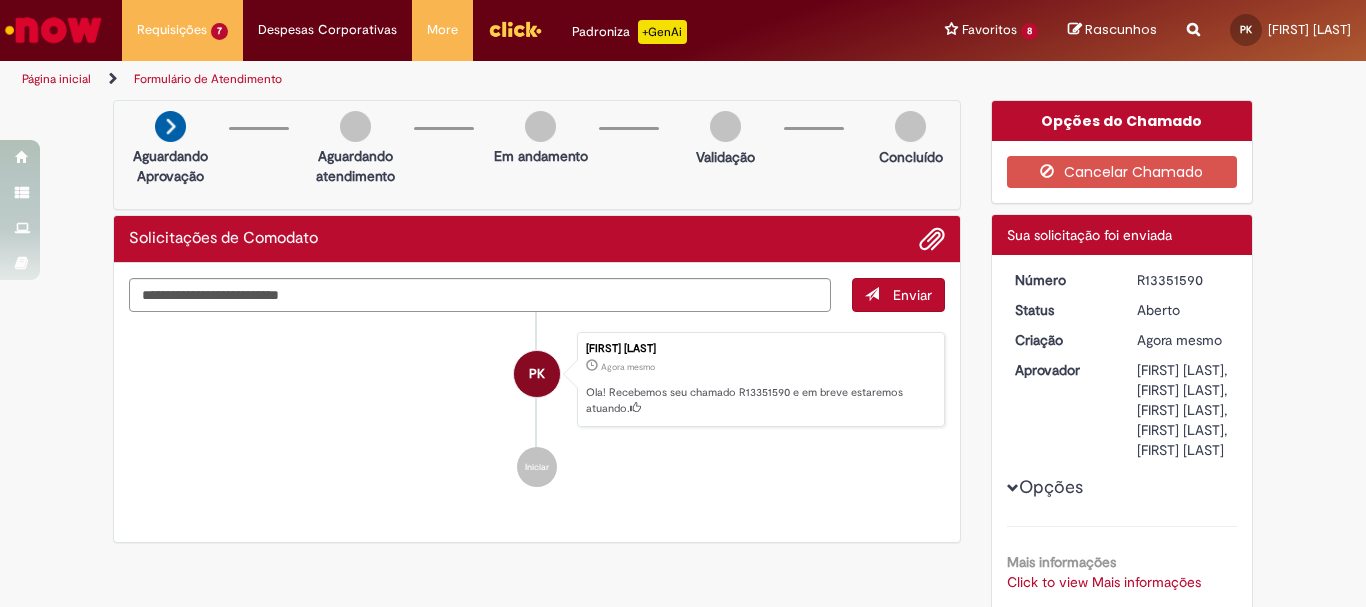 click on "PK
Priscilla Emilly Taia Koyama
Agora mesmo Agora mesmo
Ola! Recebemos seu chamado R13351590 e em breve estaremos atuando." at bounding box center [537, 380] 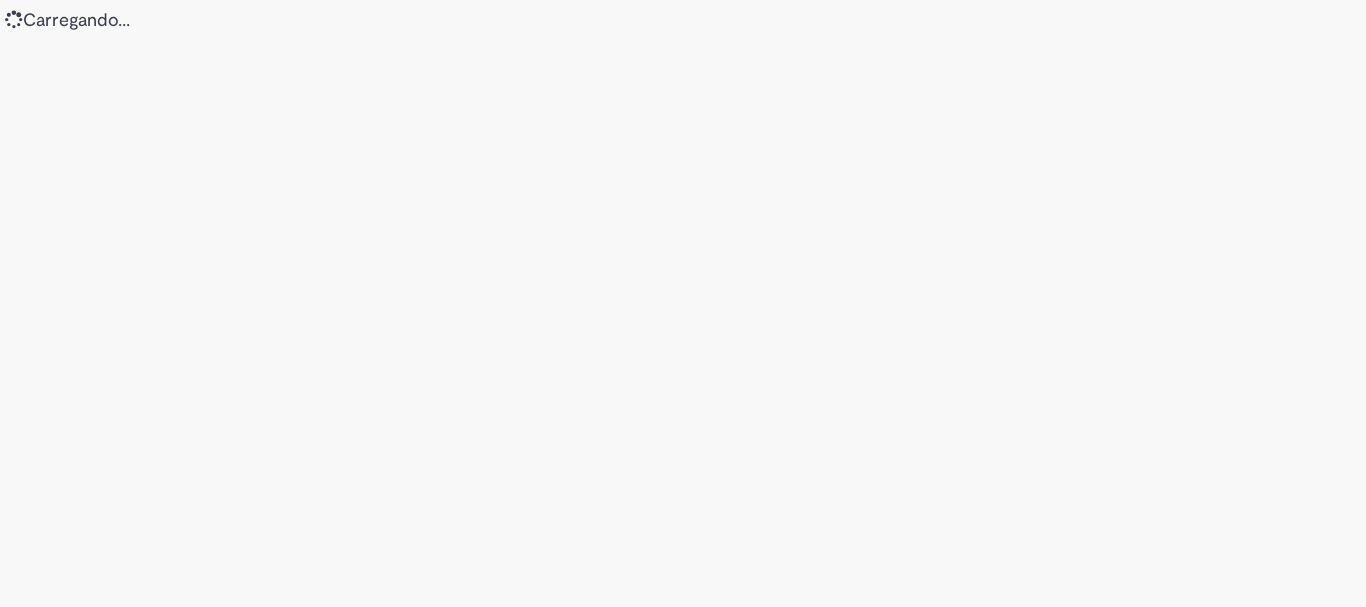 scroll, scrollTop: 0, scrollLeft: 0, axis: both 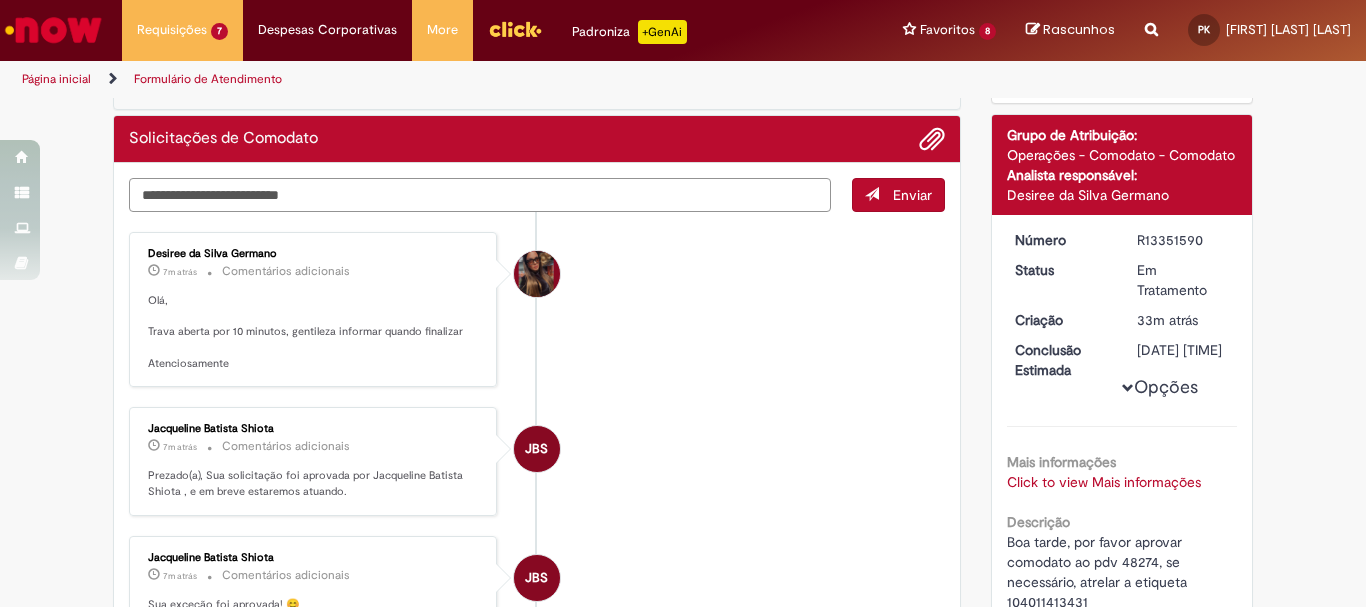 click at bounding box center (480, 195) 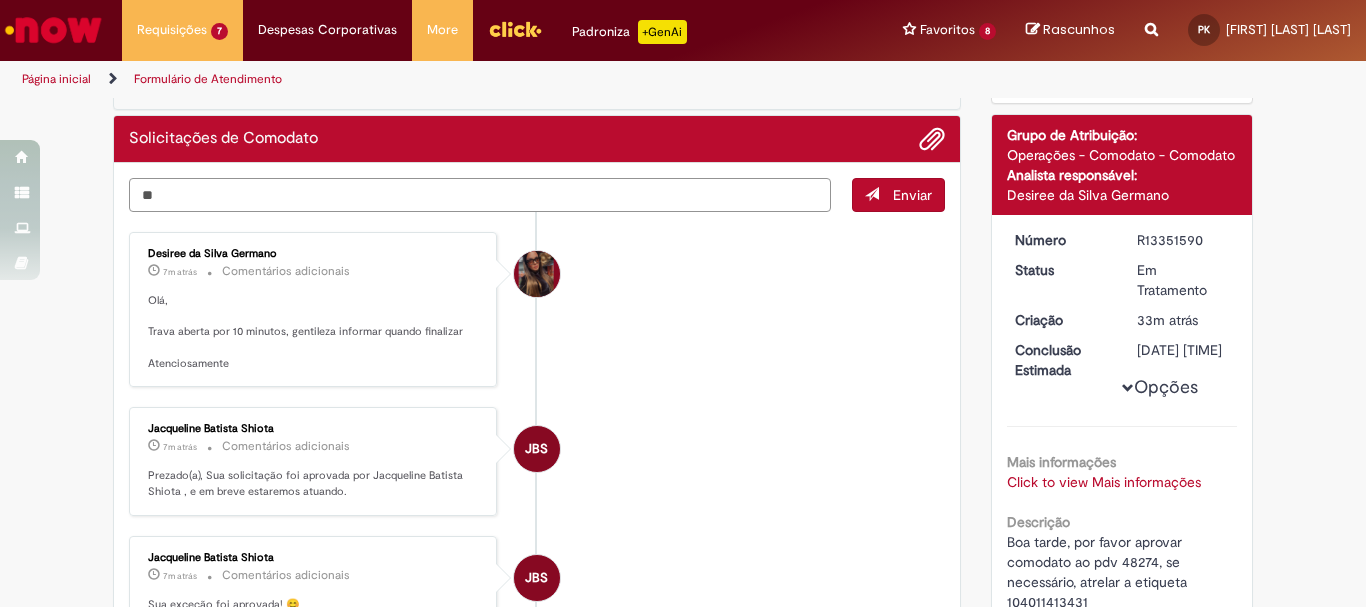type on "*" 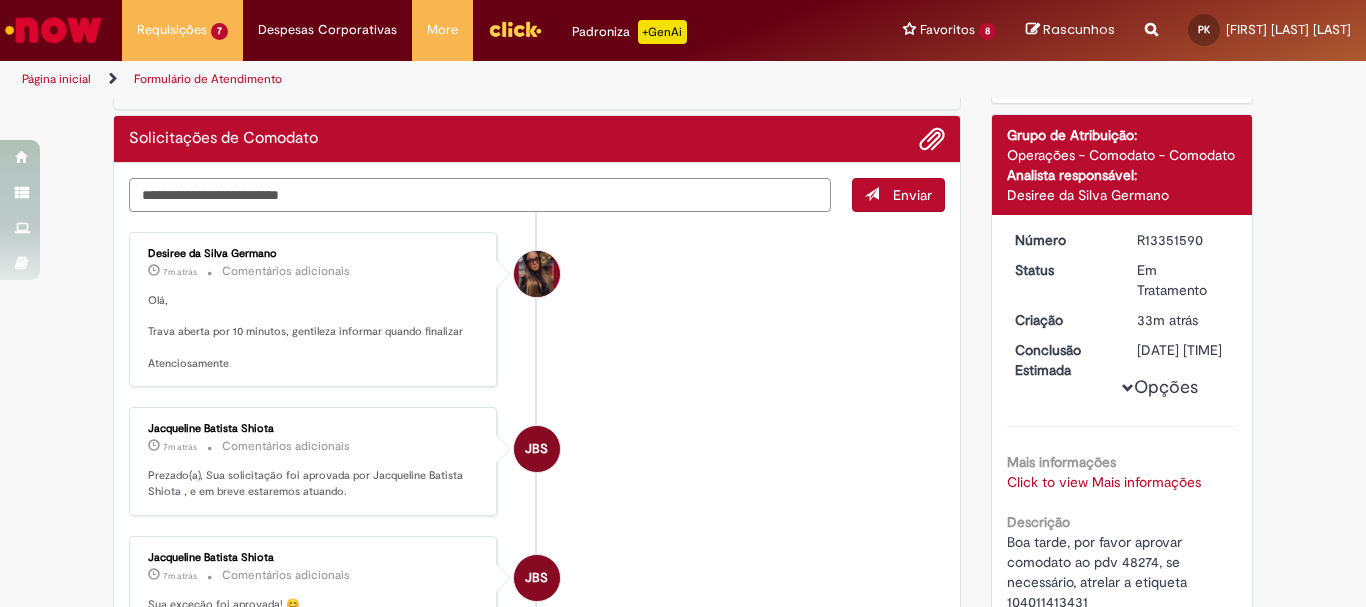 type on "*" 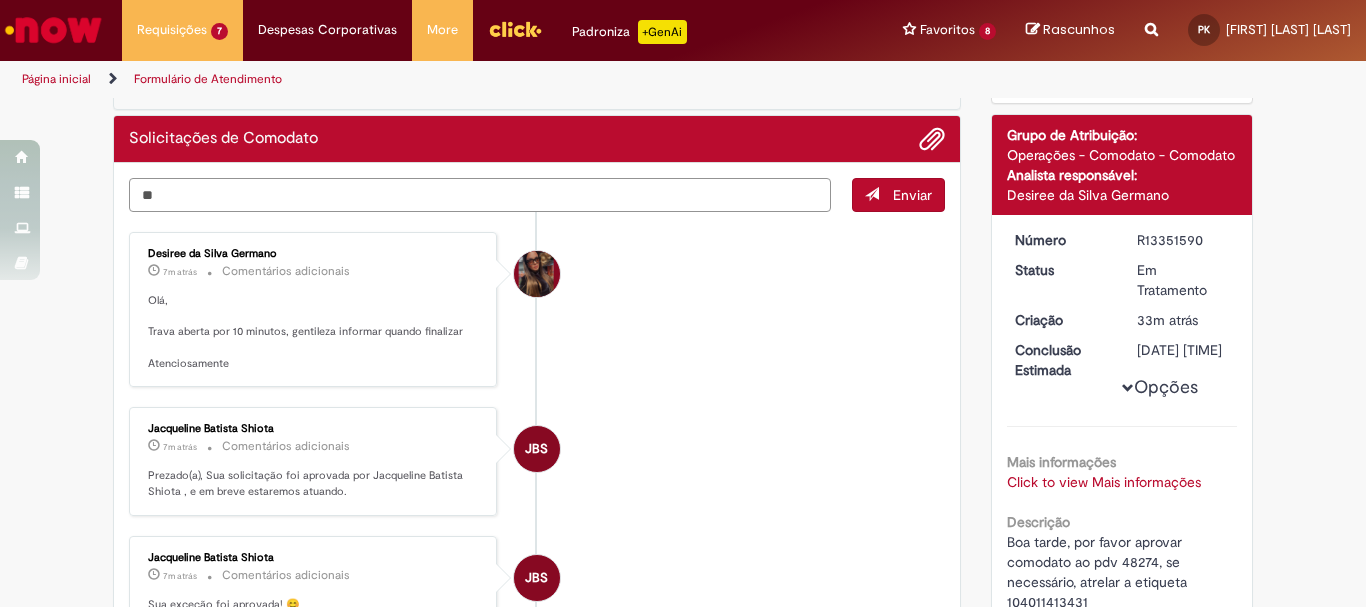 type on "*" 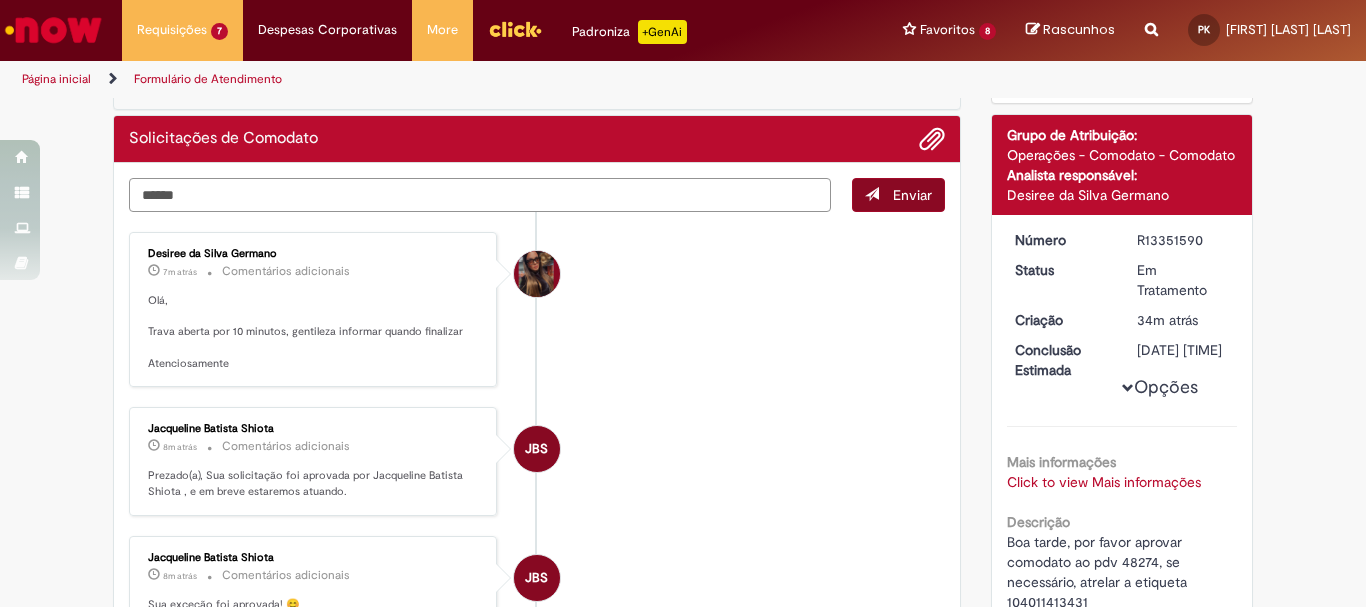 type on "******" 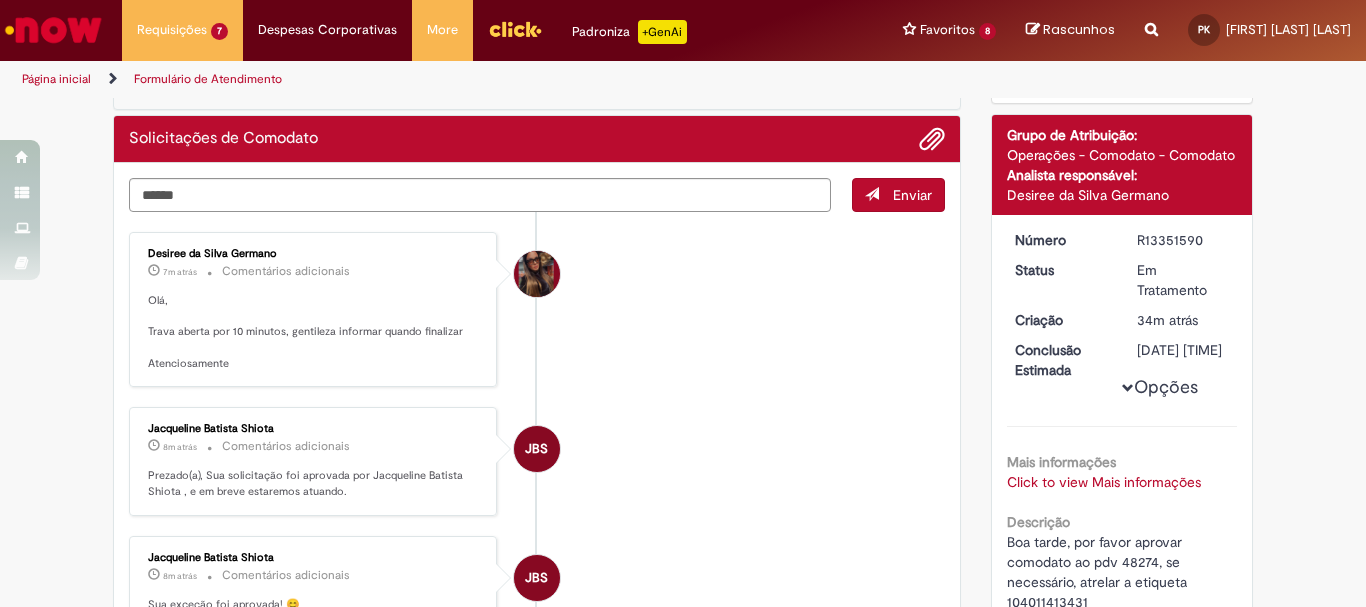 click on "Enviar" at bounding box center (898, 195) 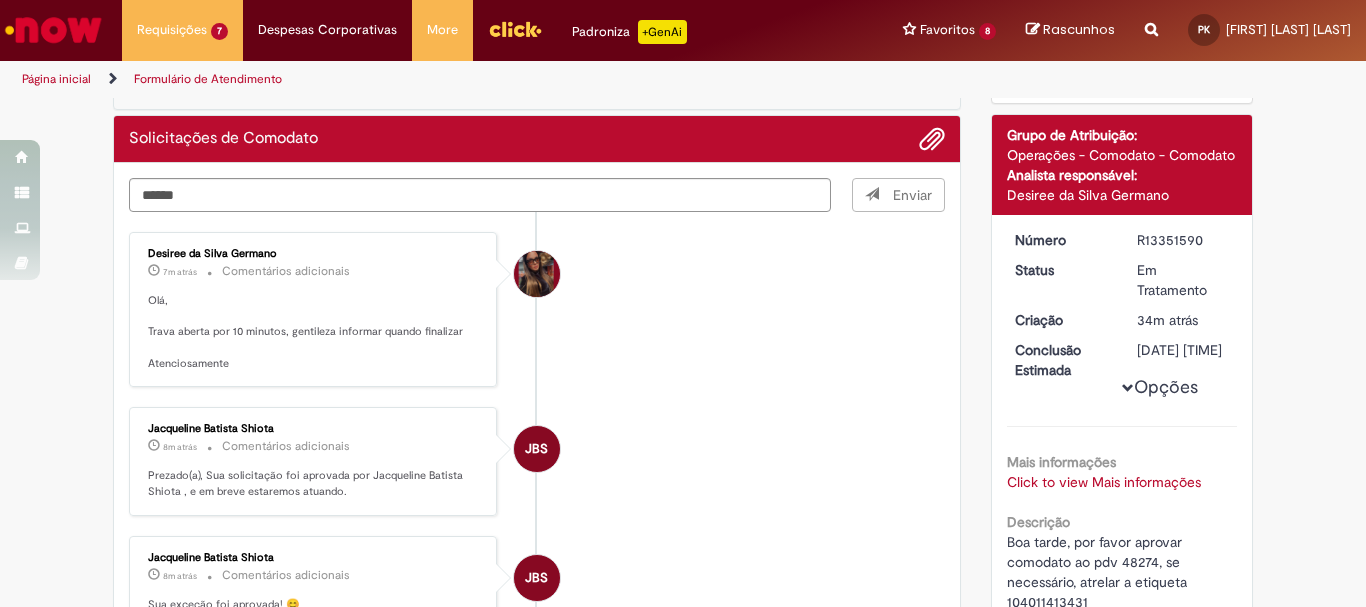 type 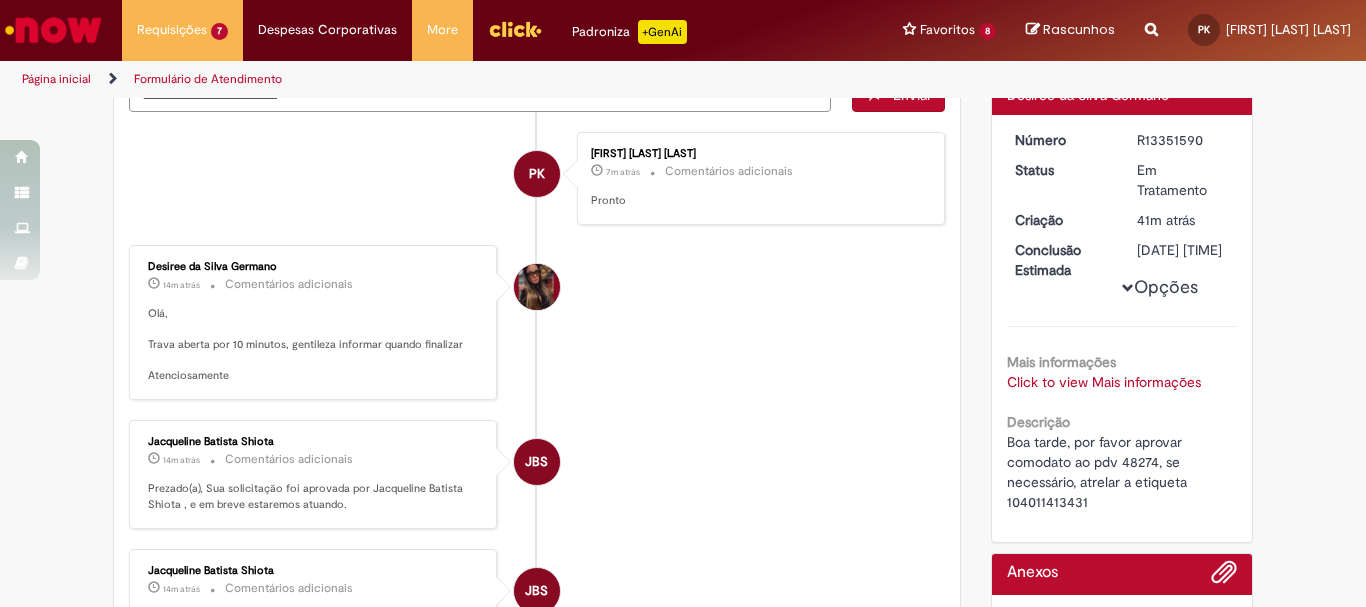 scroll, scrollTop: 0, scrollLeft: 0, axis: both 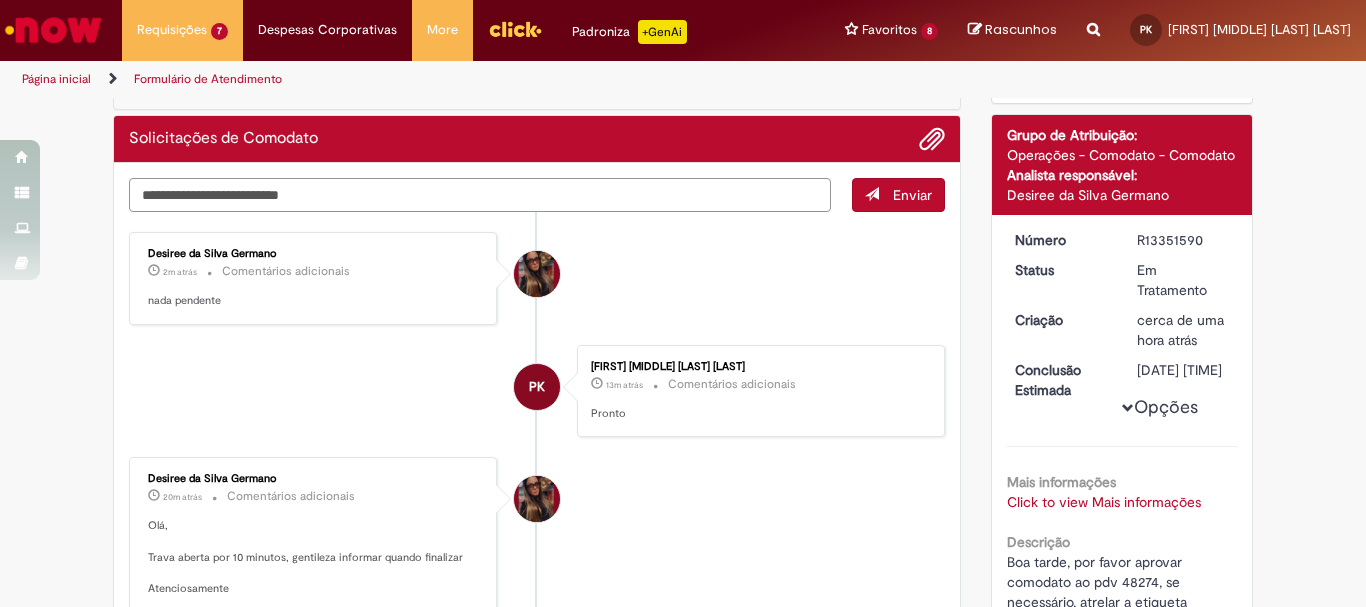 click at bounding box center (480, 195) 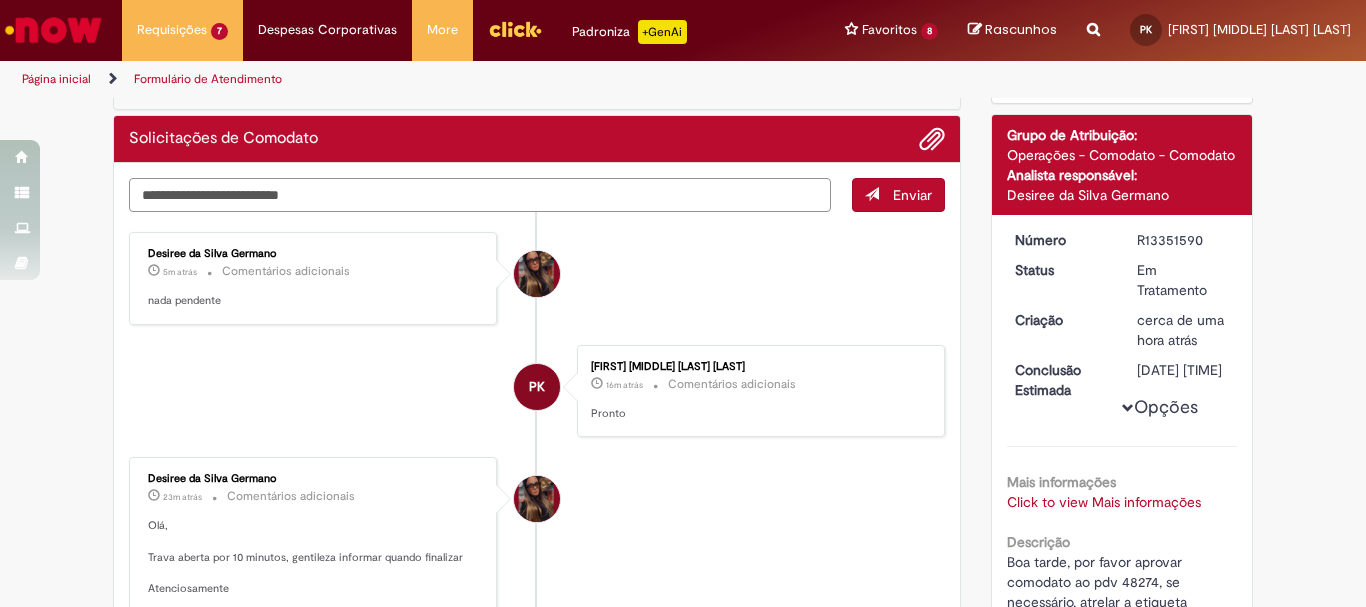 click at bounding box center [480, 195] 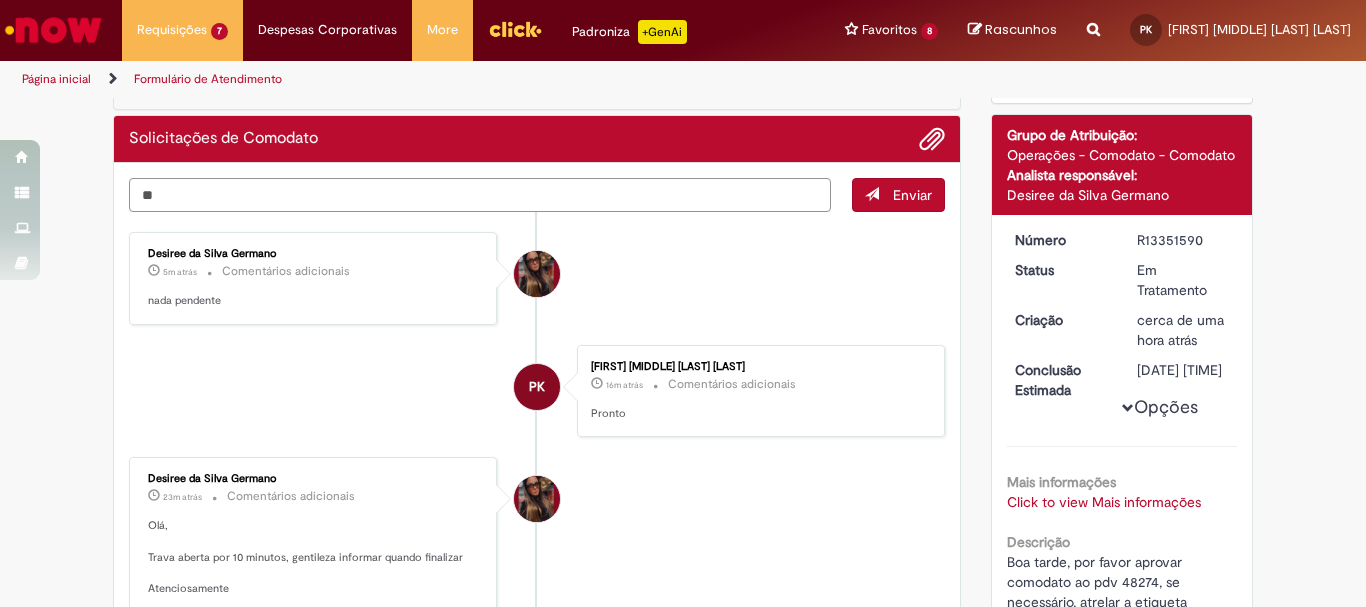 type on "*" 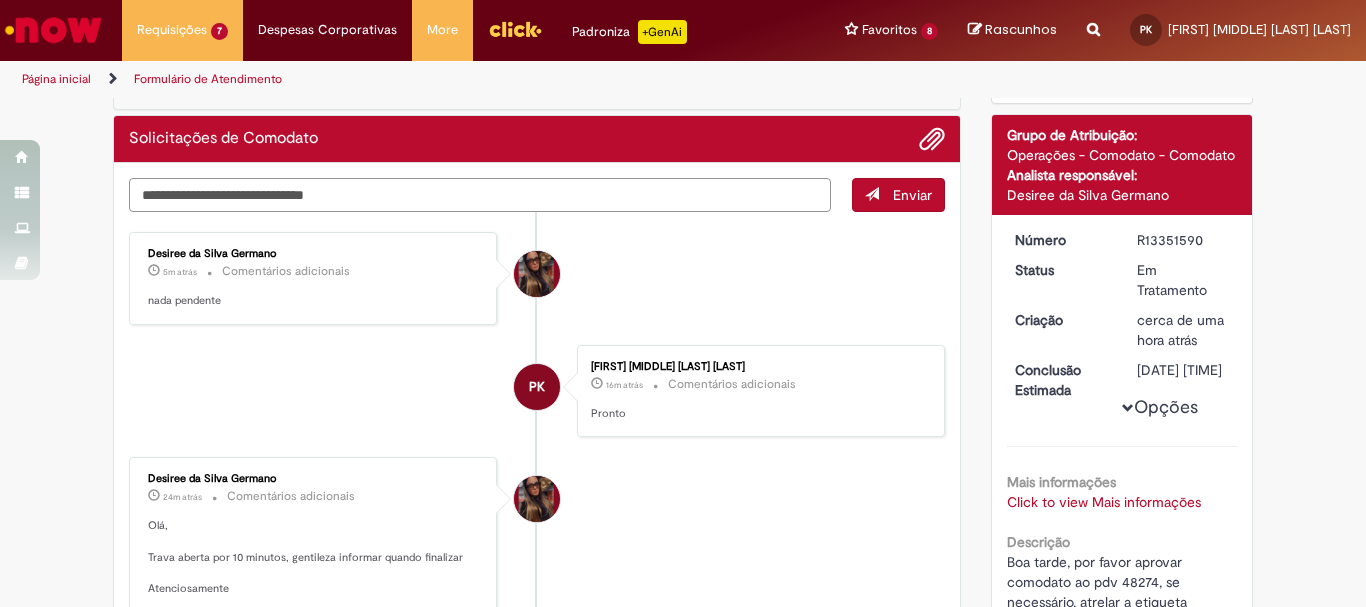 type on "**********" 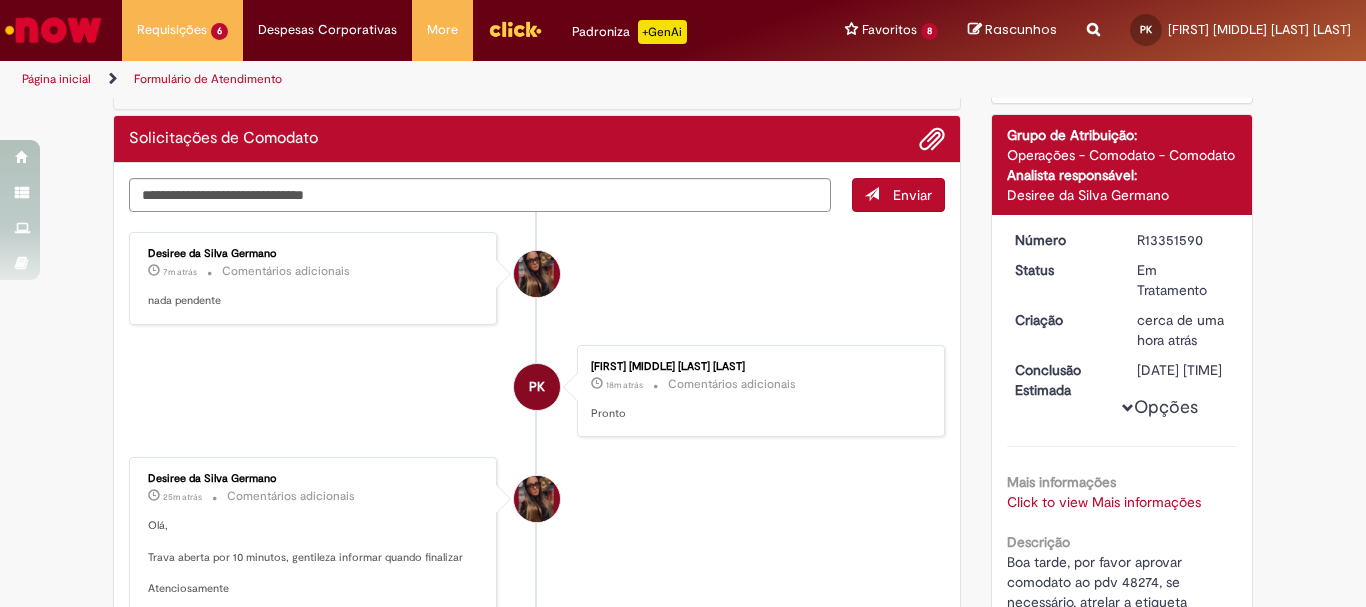 drag, startPoint x: 145, startPoint y: 254, endPoint x: 212, endPoint y: 247, distance: 67.36468 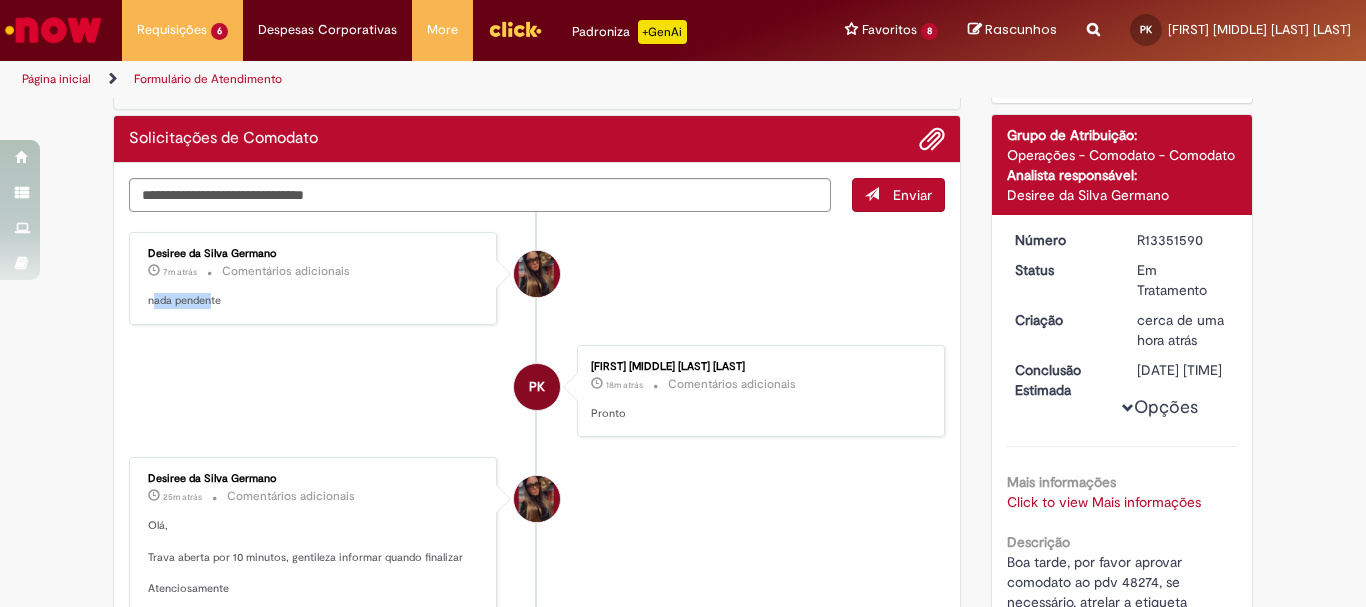 drag, startPoint x: 148, startPoint y: 306, endPoint x: 205, endPoint y: 297, distance: 57.706154 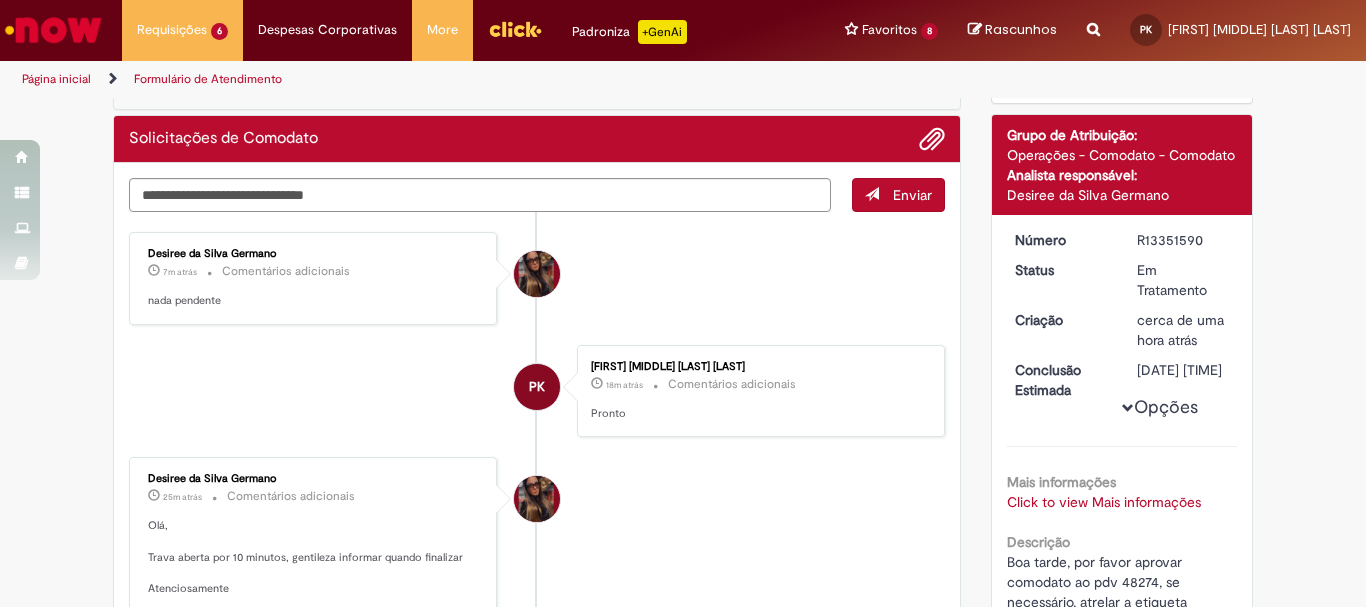 click on "PK
Priscilla Emilly Taia Koyama
18m atrás 18 minutos atrás     Comentários adicionais
Pronto" at bounding box center (537, 391) 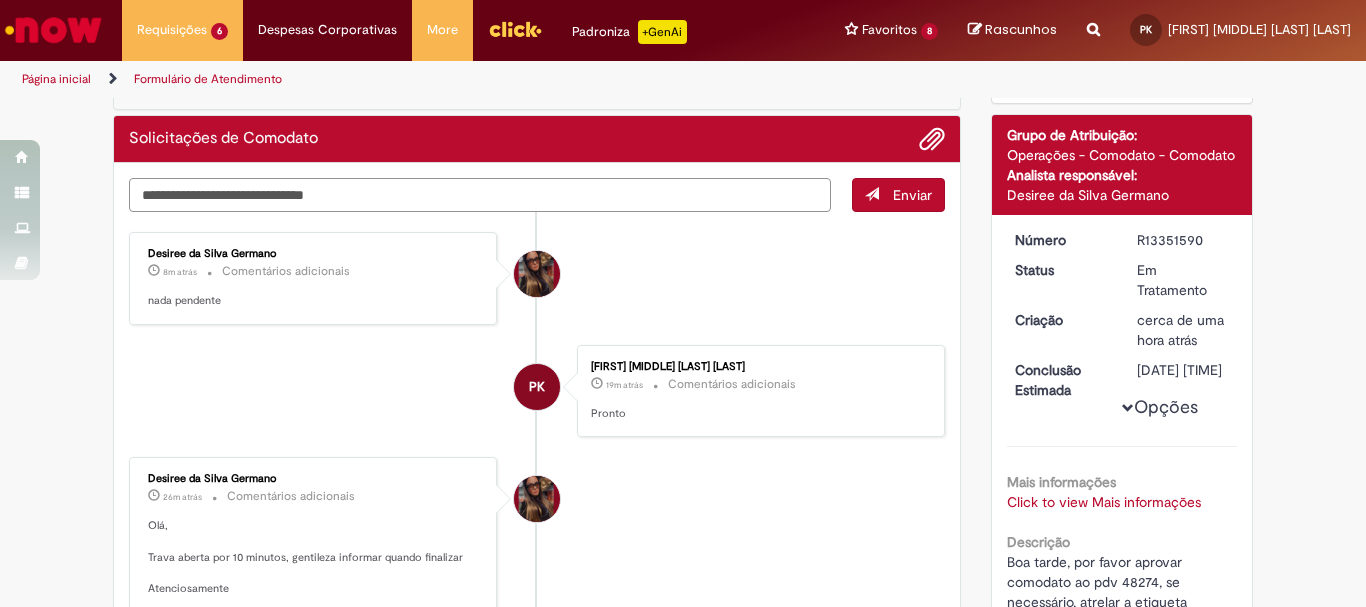 click on "**********" at bounding box center (480, 195) 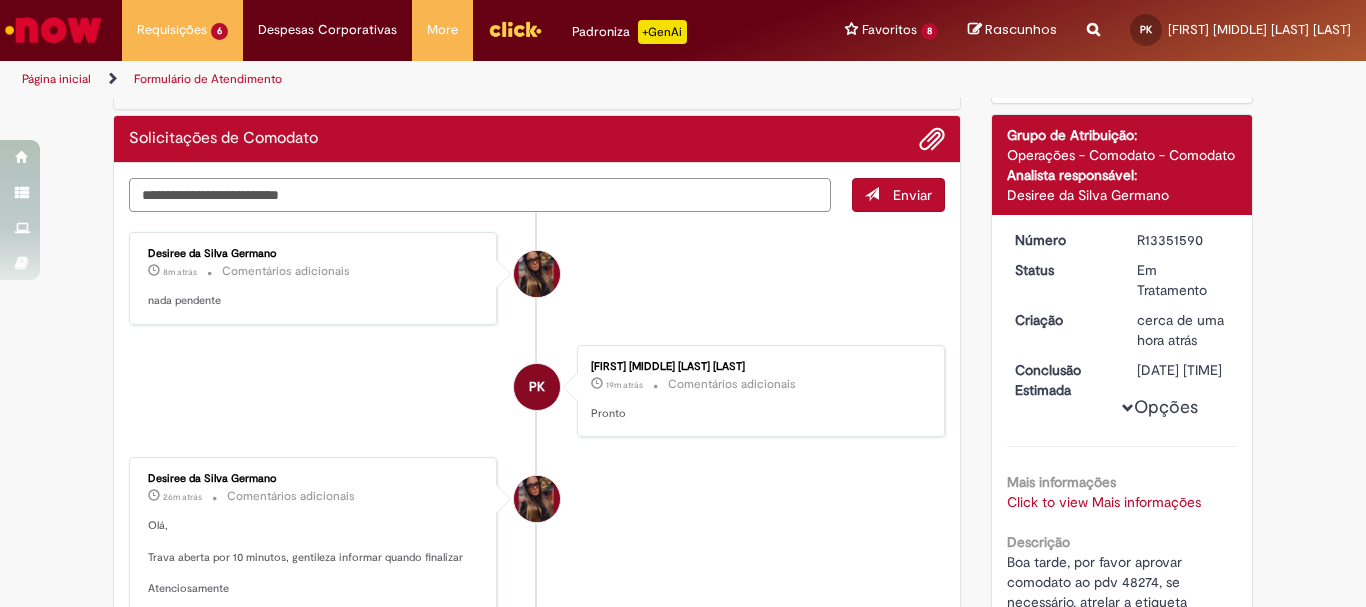 paste 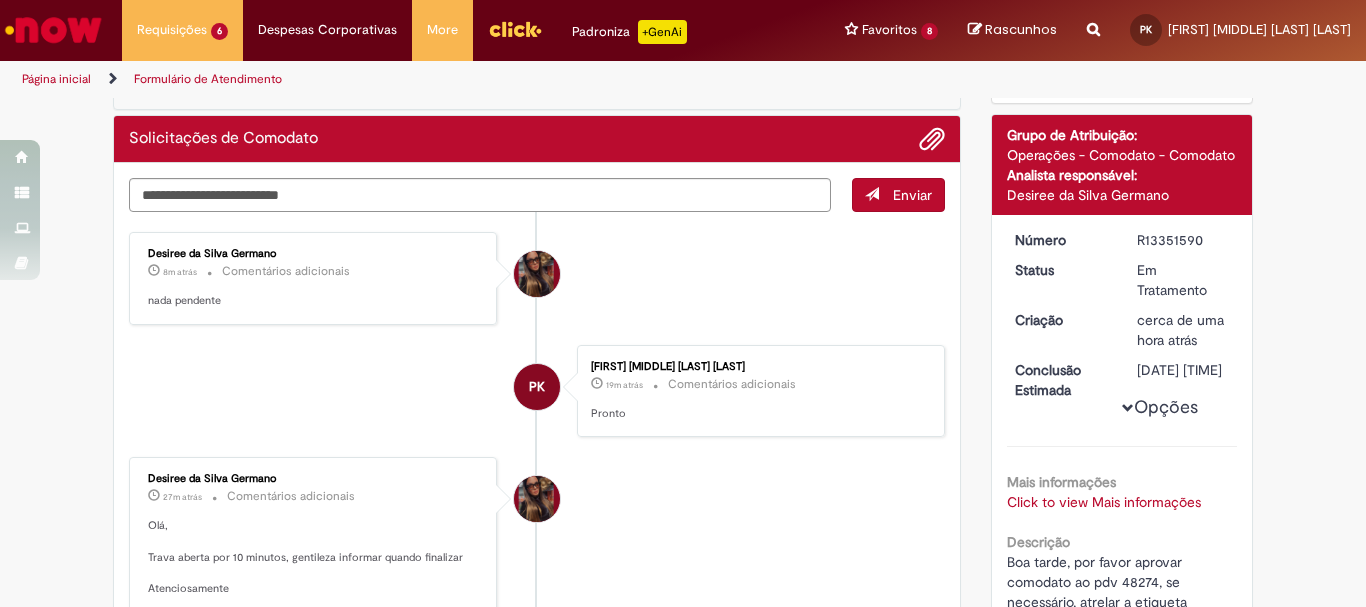 click on "Solicitações de Comodato" at bounding box center (537, 139) 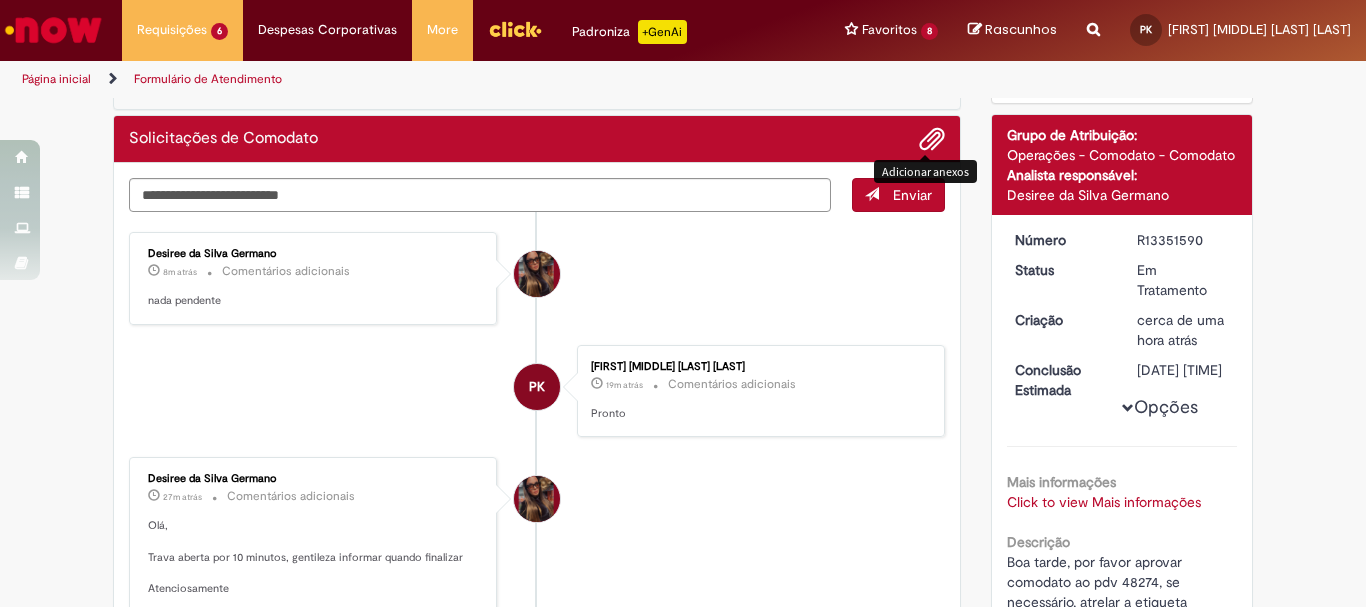 click at bounding box center (932, 140) 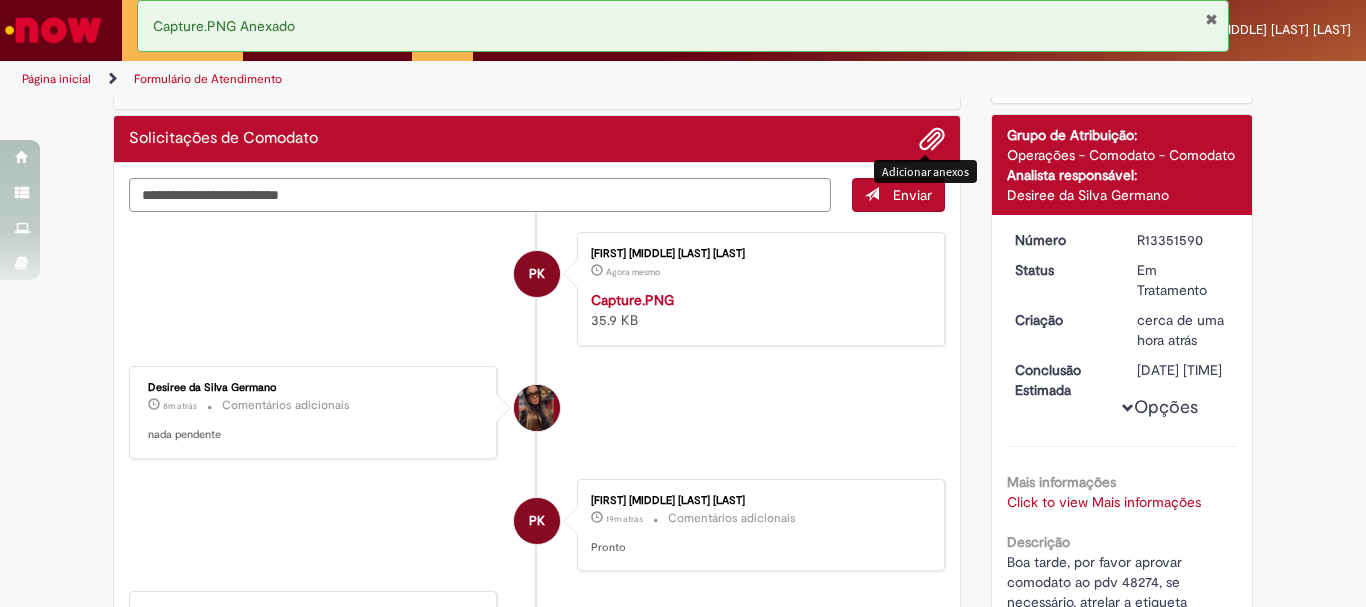 click at bounding box center [480, 195] 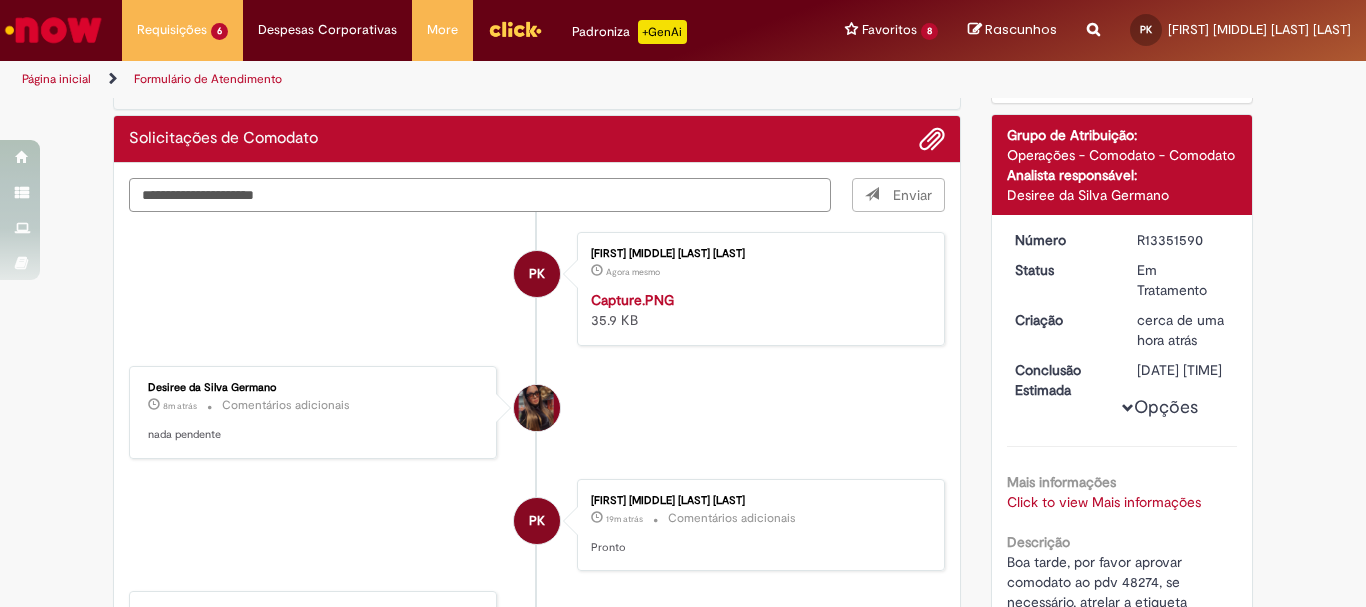 type on "**********" 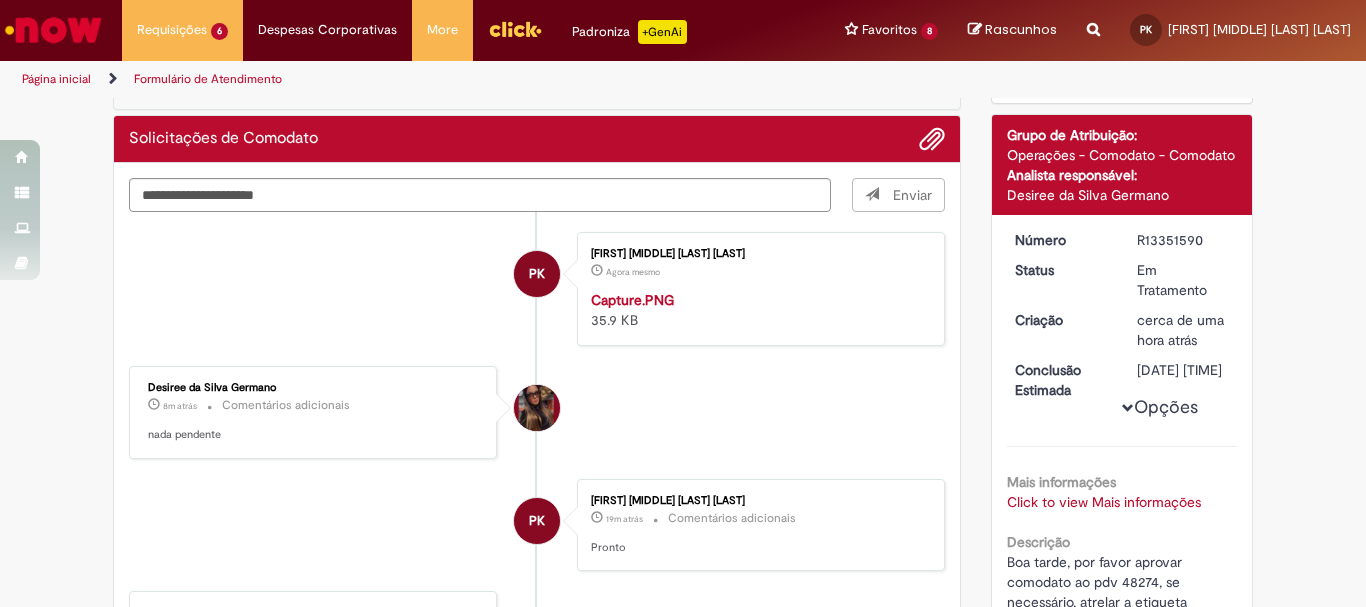 type 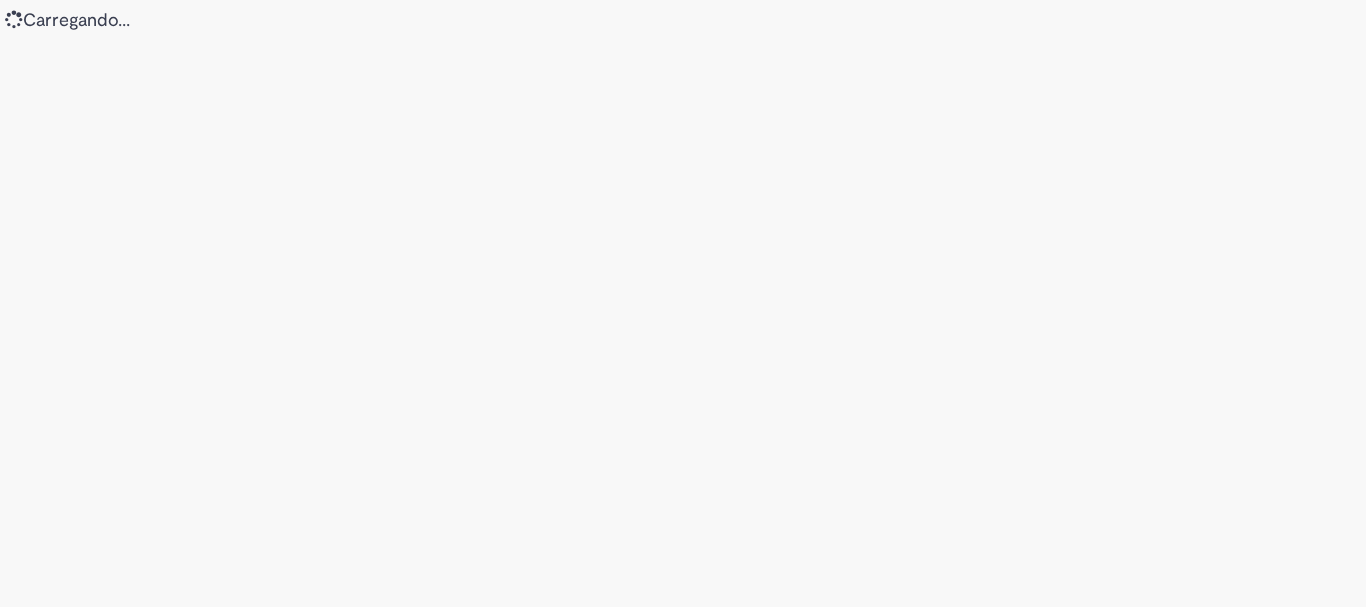 scroll, scrollTop: 0, scrollLeft: 0, axis: both 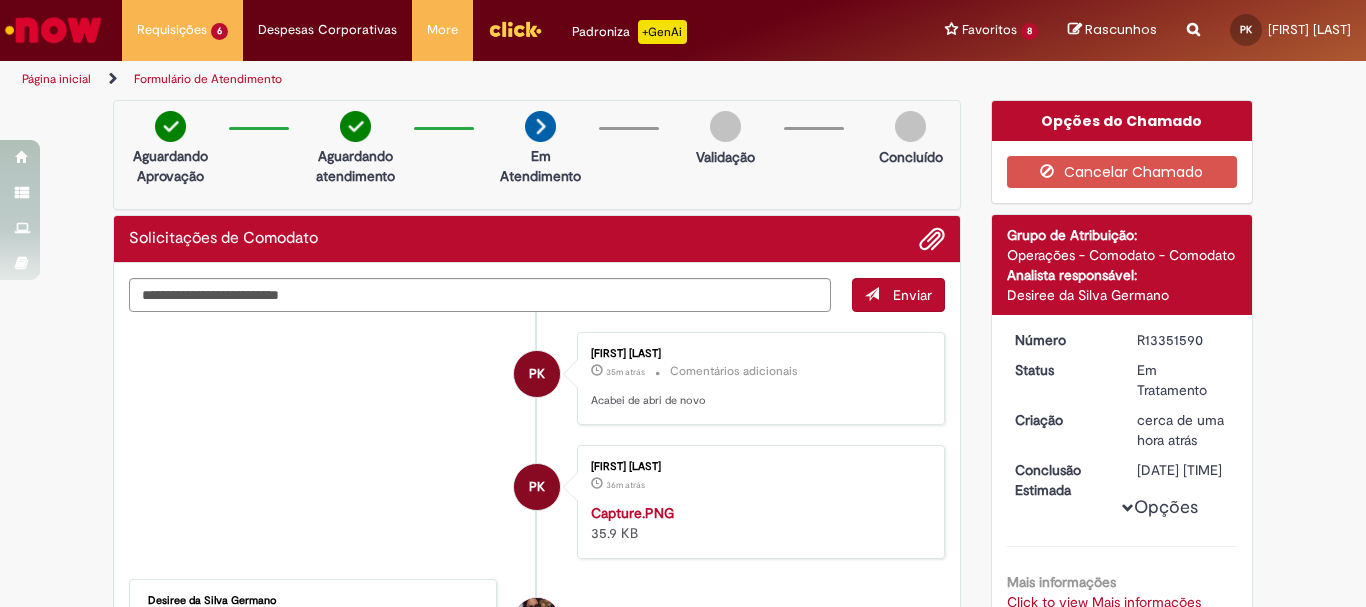 click on "R13351590" at bounding box center [1183, 340] 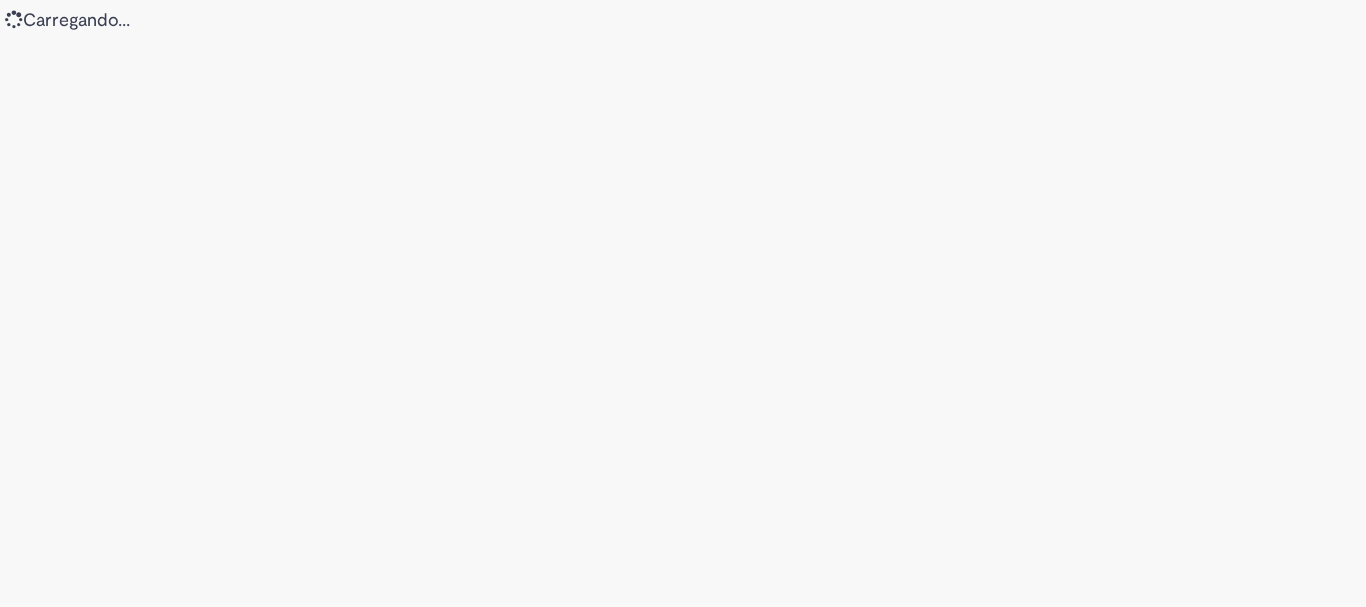 scroll, scrollTop: 0, scrollLeft: 0, axis: both 